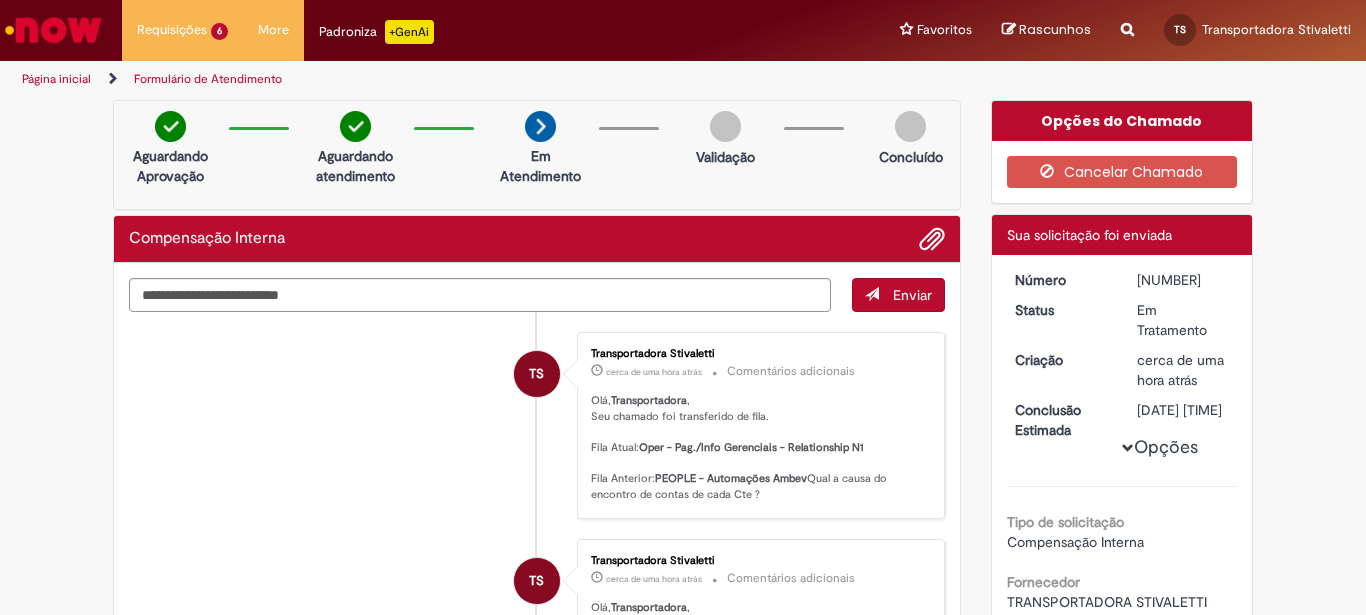 scroll, scrollTop: 0, scrollLeft: 0, axis: both 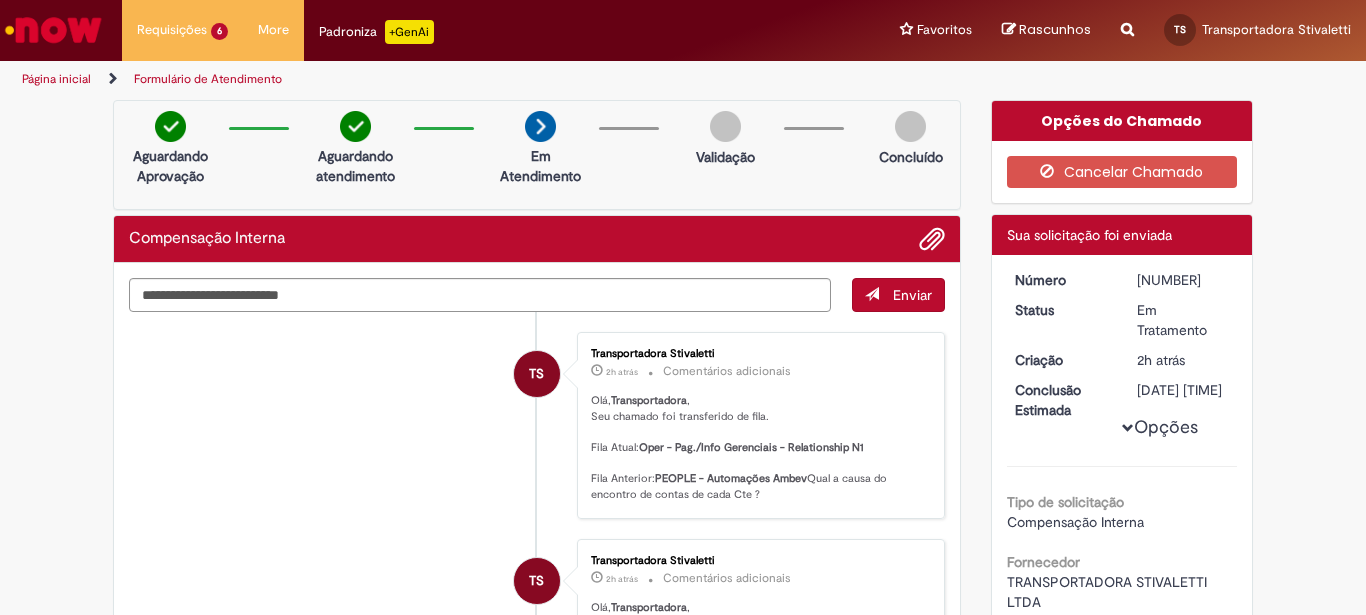 click on "Página inicial" at bounding box center (56, 79) 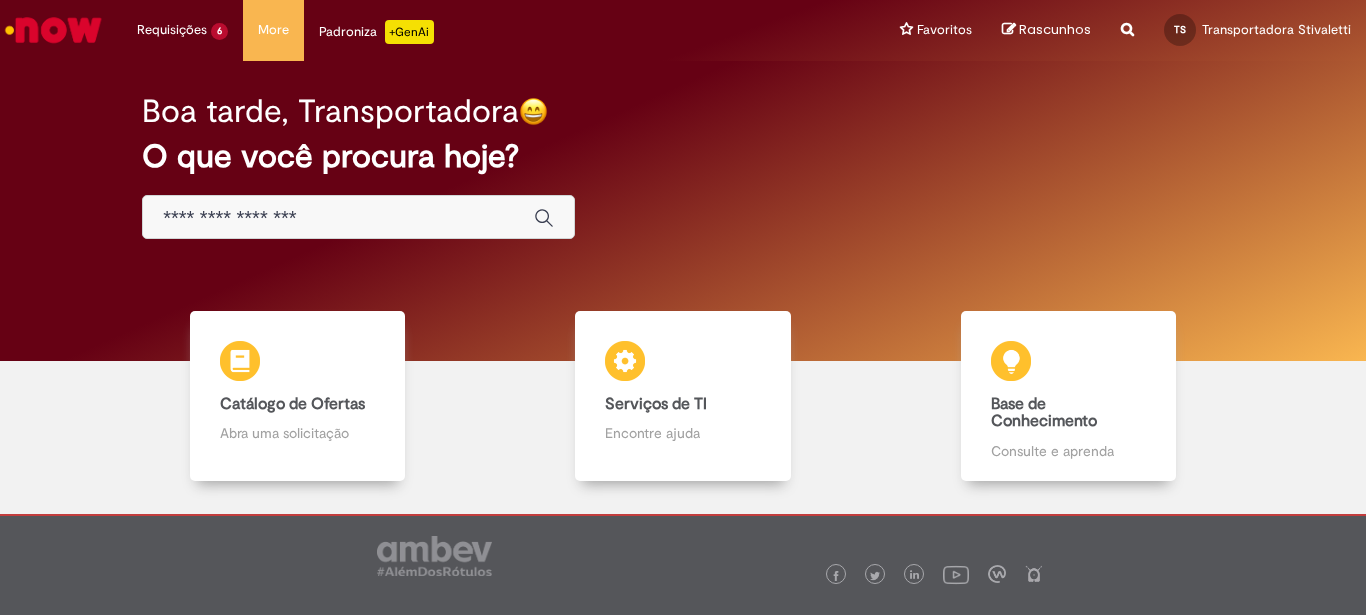click at bounding box center (338, 218) 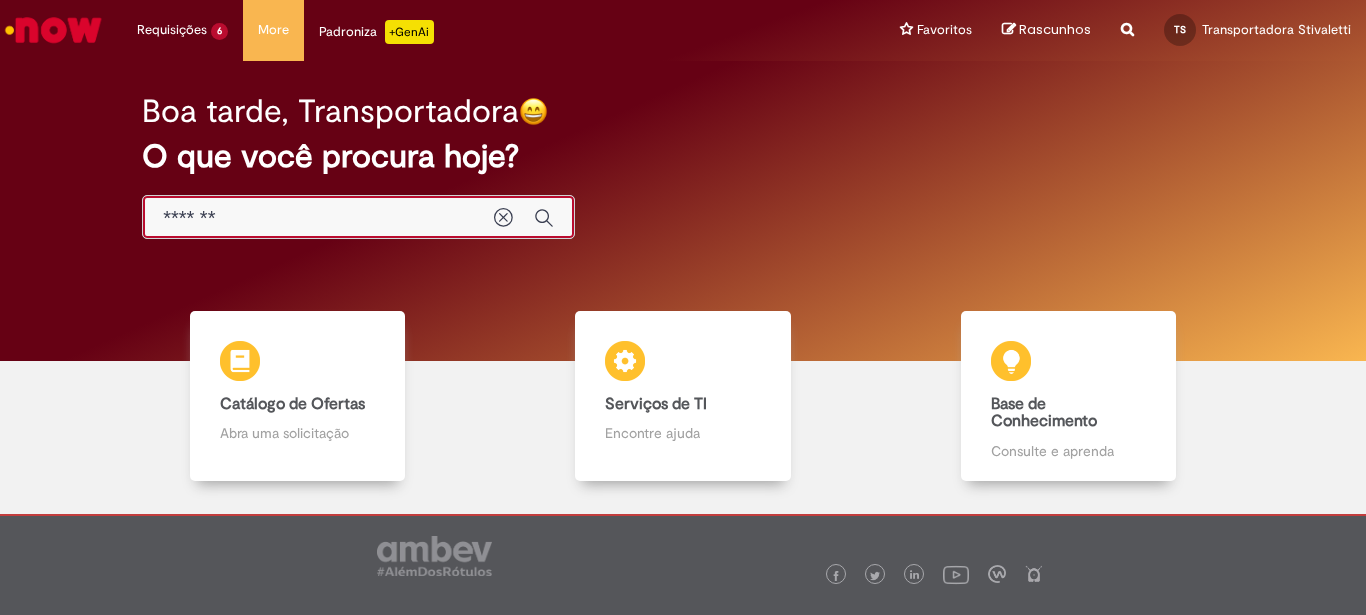type on "********" 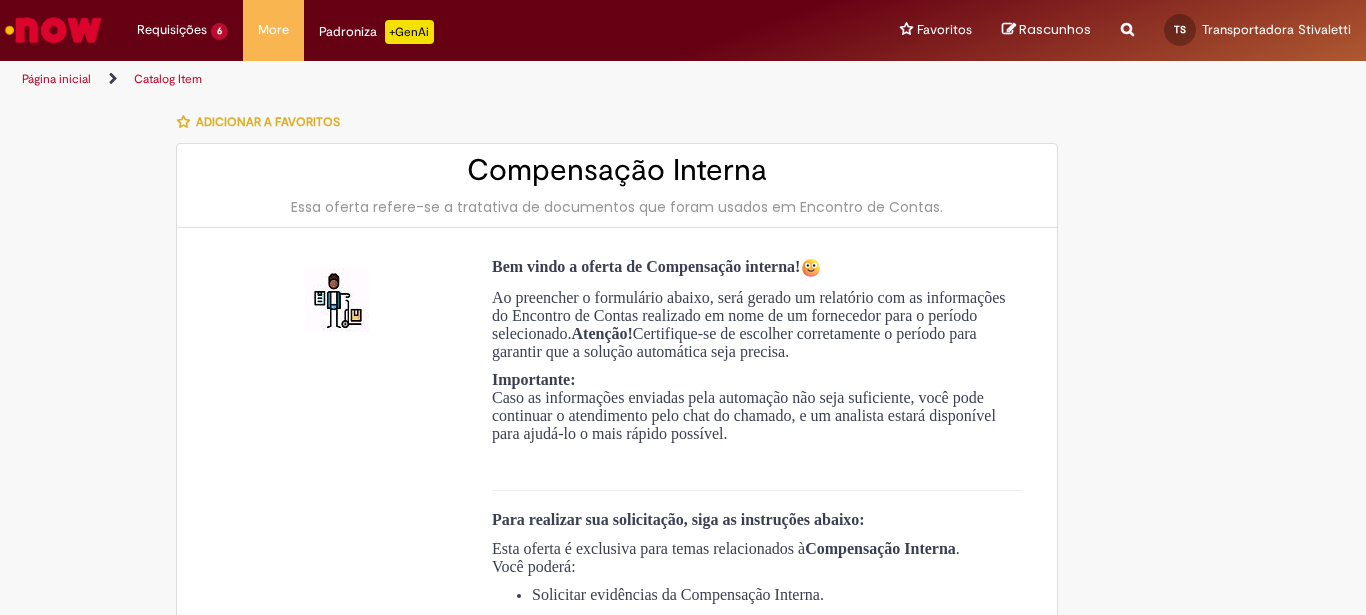 type on "**********" 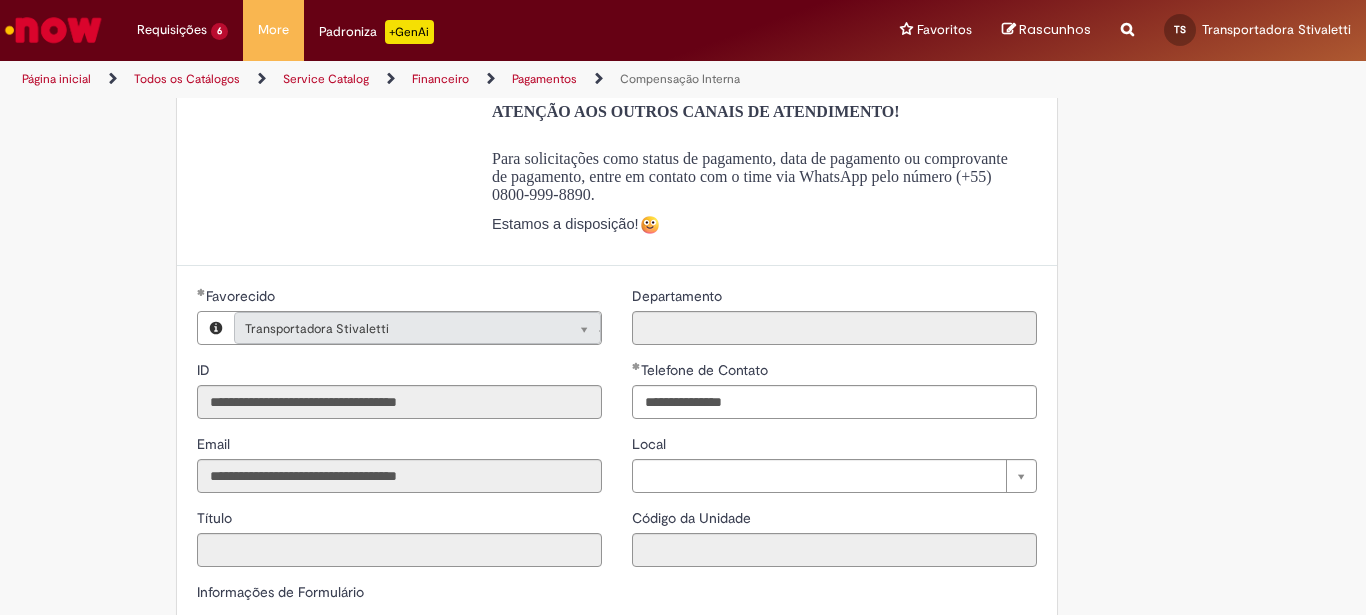 scroll, scrollTop: 1066, scrollLeft: 0, axis: vertical 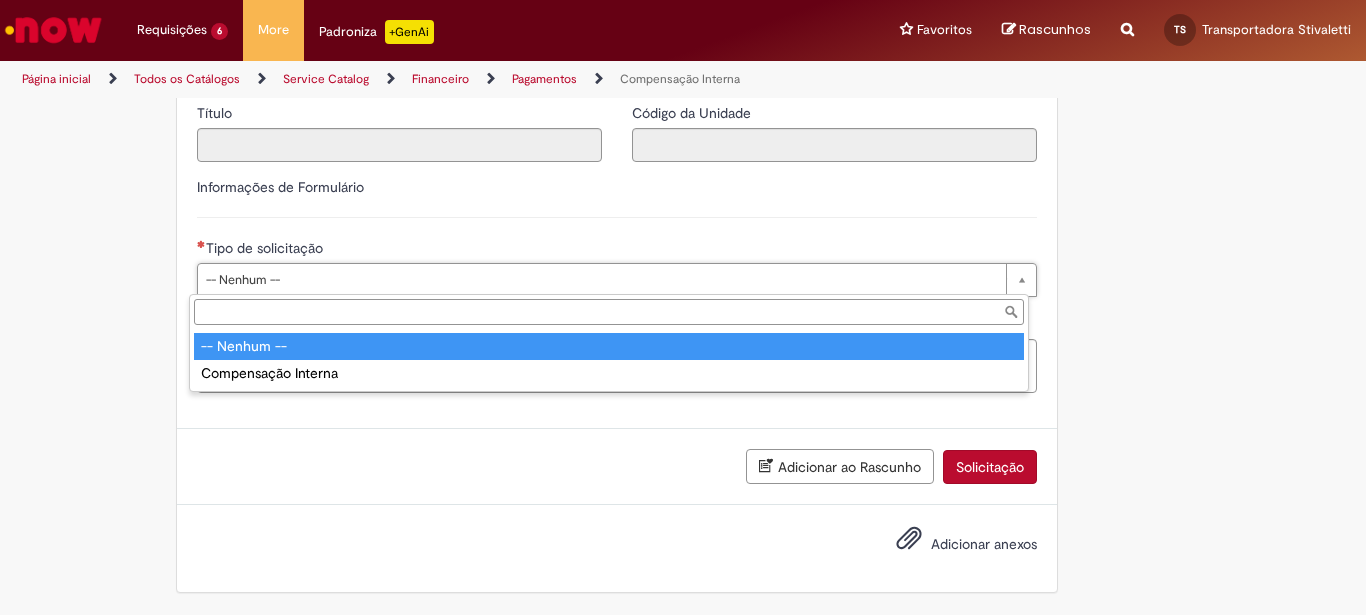 click on "Pular para o conteúdo da página
Requisições   6
Exibir Todas as Solicitações
Compensação Interna
2h atrás 2 horas atrás  R13350369
Vale pedágio
6d atrás 6 dias atrás  R13337373
Gestão Termo de Pendência
27d atrás 27 dias atrás  R13262401
Vale pedágio
8 mês(es) atrás 8 meses atrás  R12385058
Gestão Termo de Pendência
11 mês(es) atrás 11 meses atrás  R11947828
Estadia e Custo Extra
cerca de um ano atrás cerca de um ano atrás  R11360753
Requisições   6
Exibir Todas as Solicitações
Compensação Interna
2h atrás 2 horas atrás  R13350369
Vale pedágio
6d atrás 6 dias atrás  R13337373
Gestão Termo de Pendência
27d atrás" at bounding box center (683, 307) 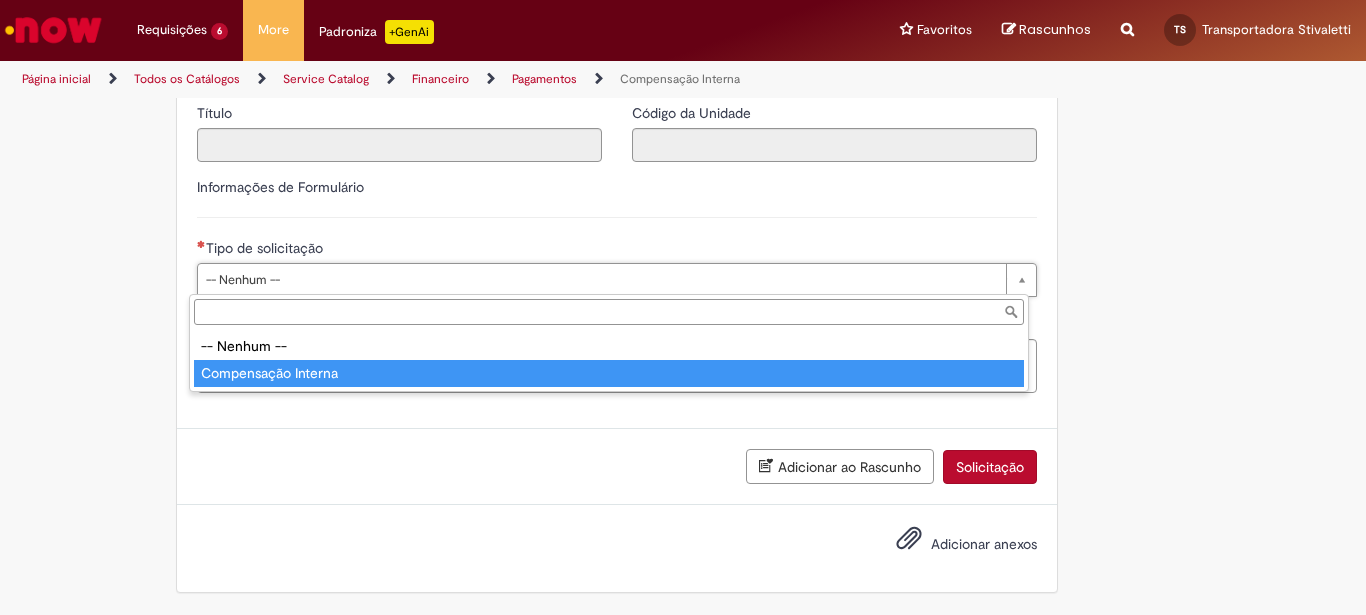 type on "**********" 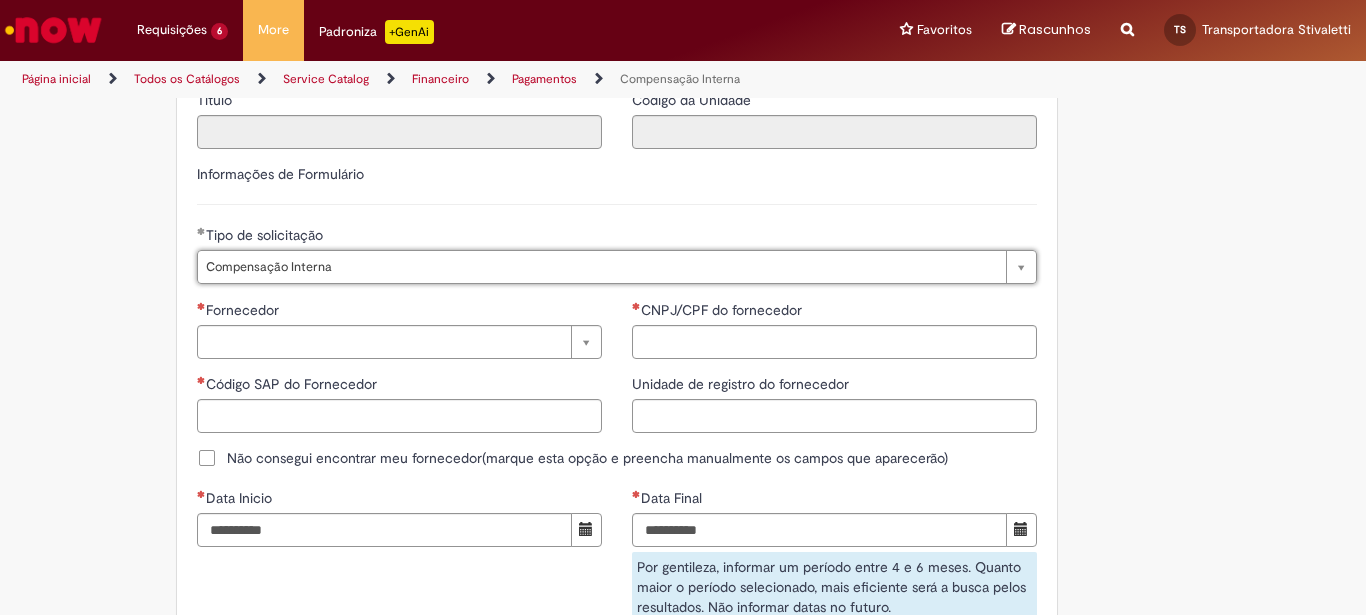 scroll, scrollTop: 0, scrollLeft: 136, axis: horizontal 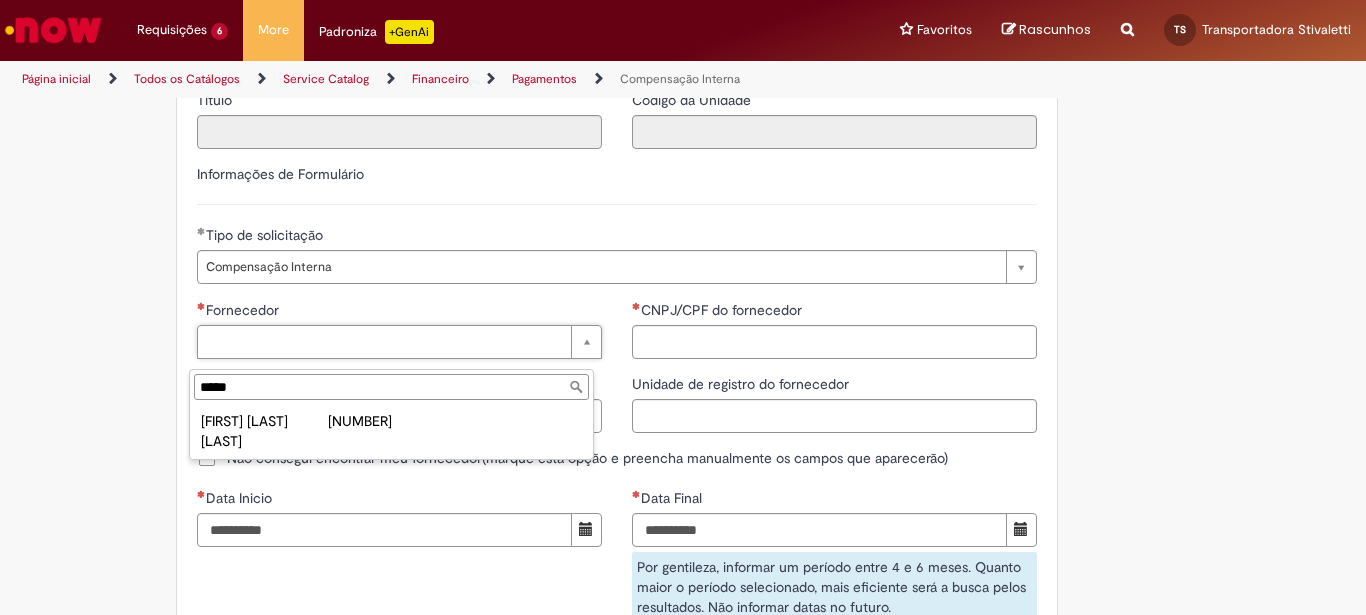 drag, startPoint x: 260, startPoint y: 382, endPoint x: 183, endPoint y: 377, distance: 77.16217 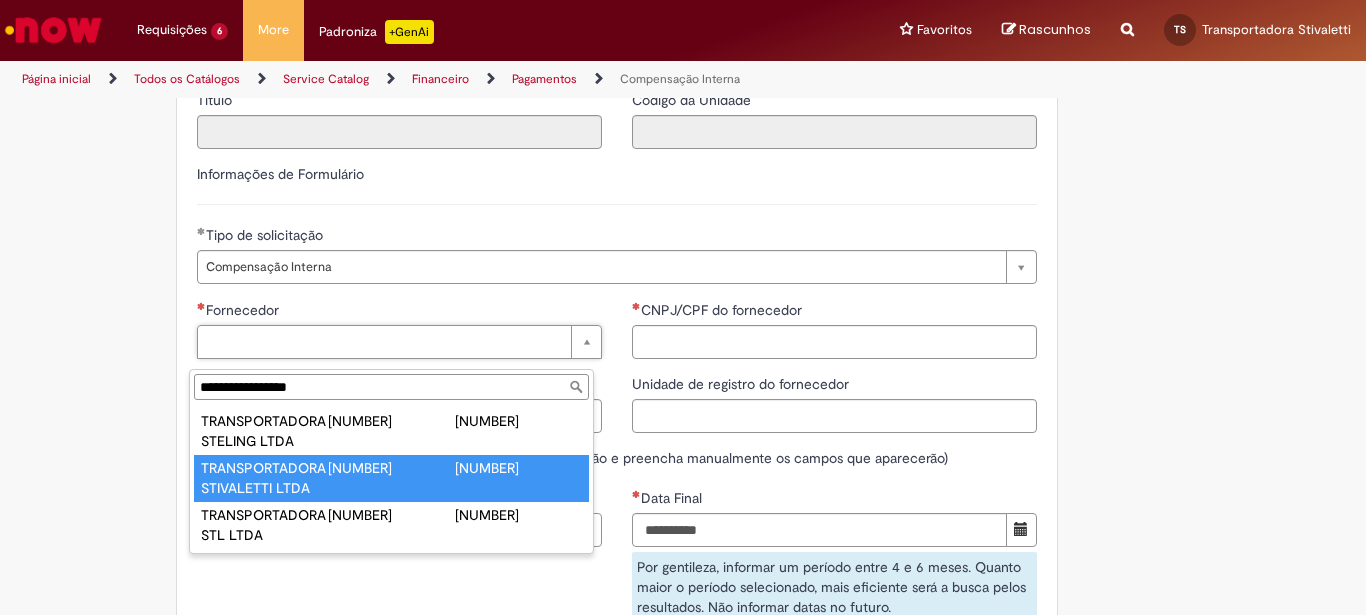 type on "**********" 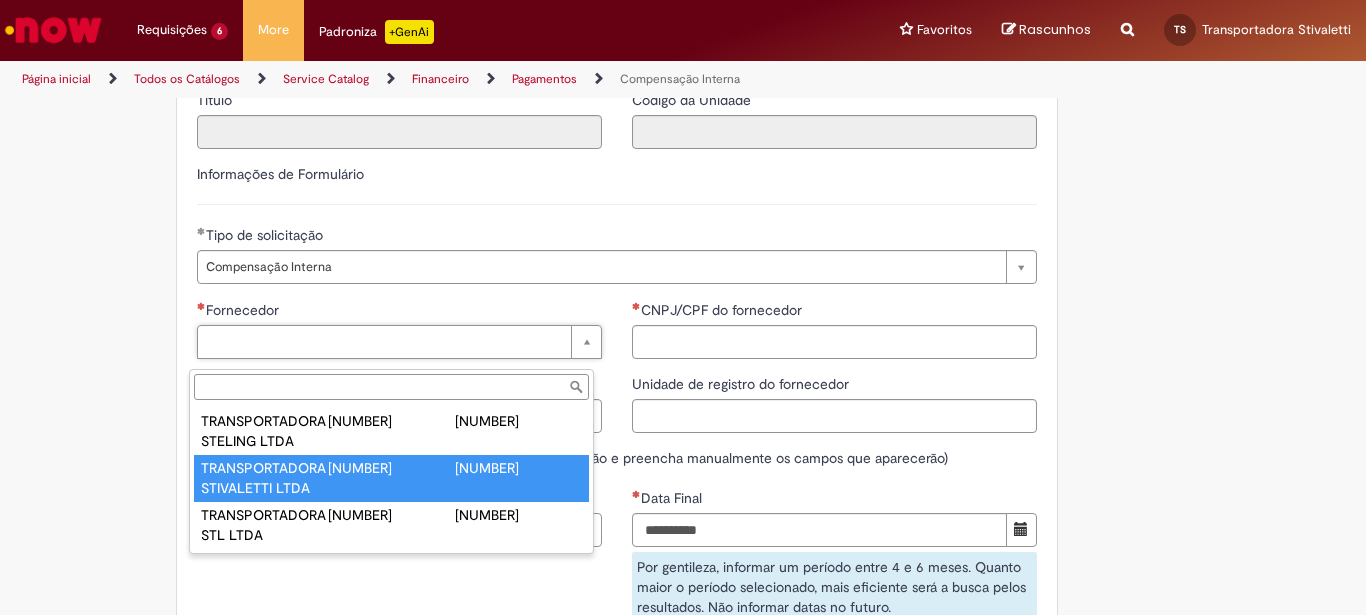 type on "******" 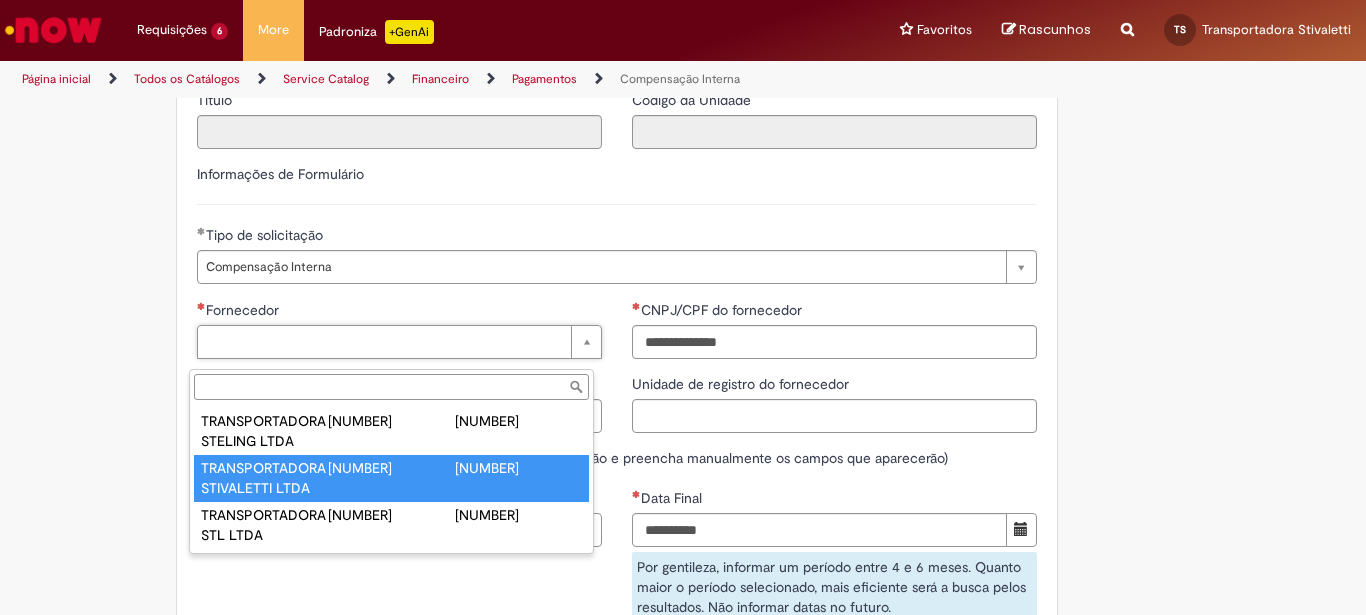 scroll, scrollTop: 0, scrollLeft: 239, axis: horizontal 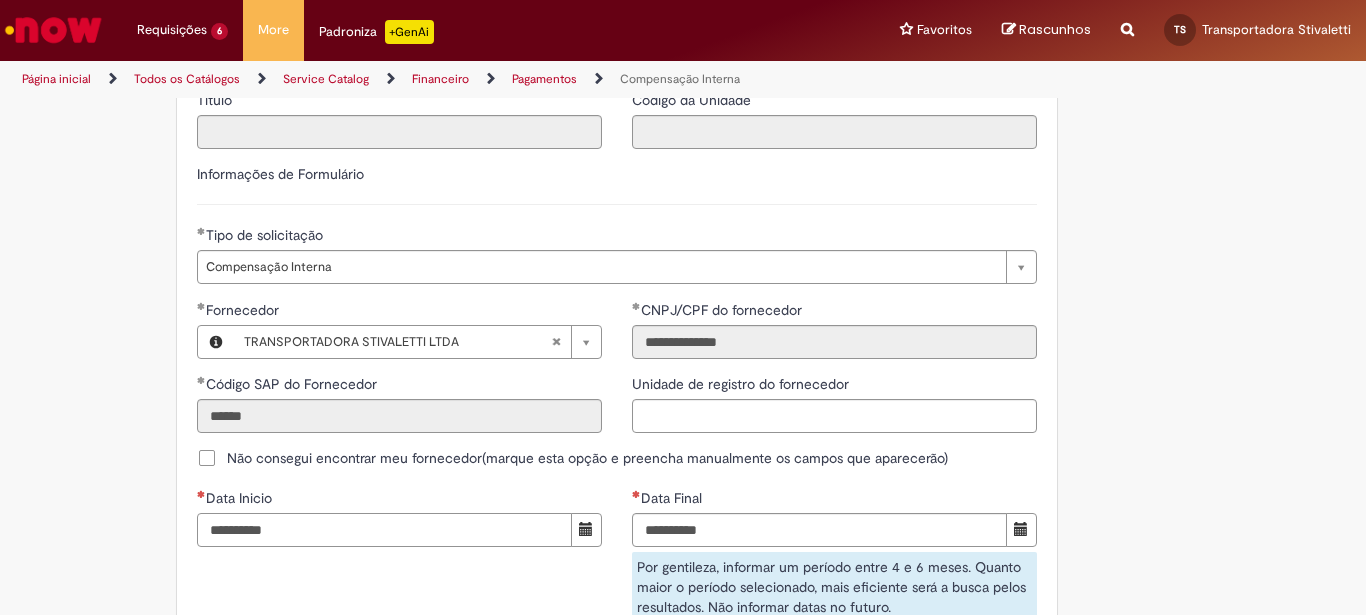 click on "Data Inicio" at bounding box center [384, 530] 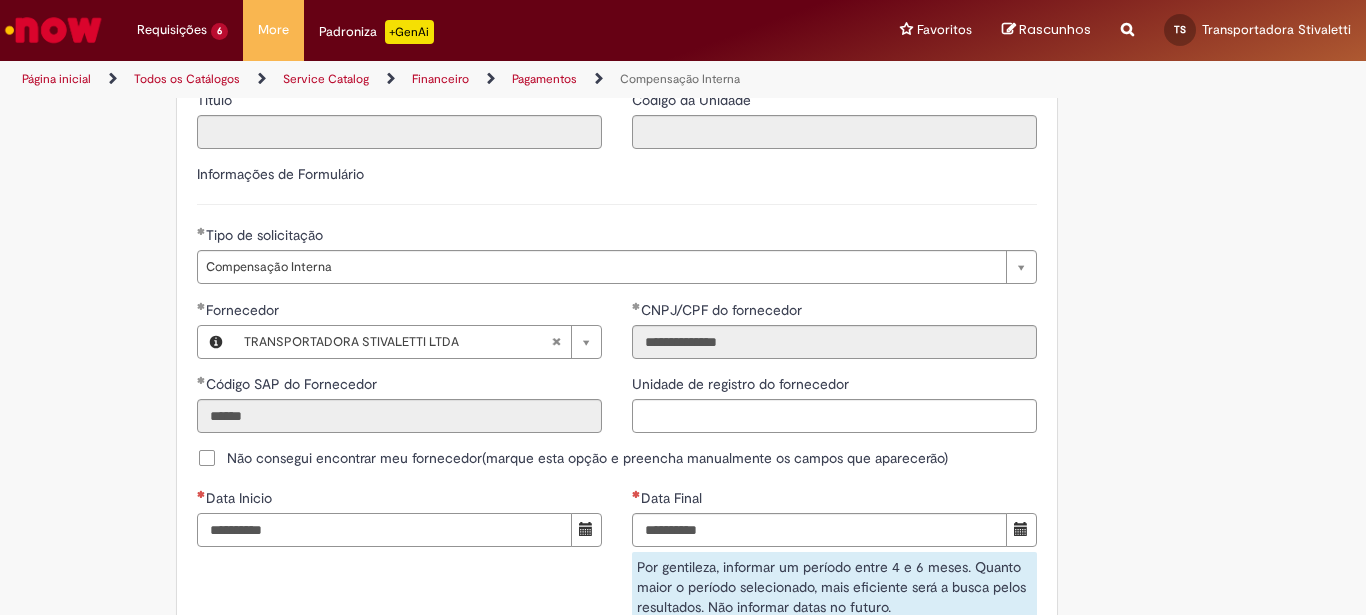 type on "**********" 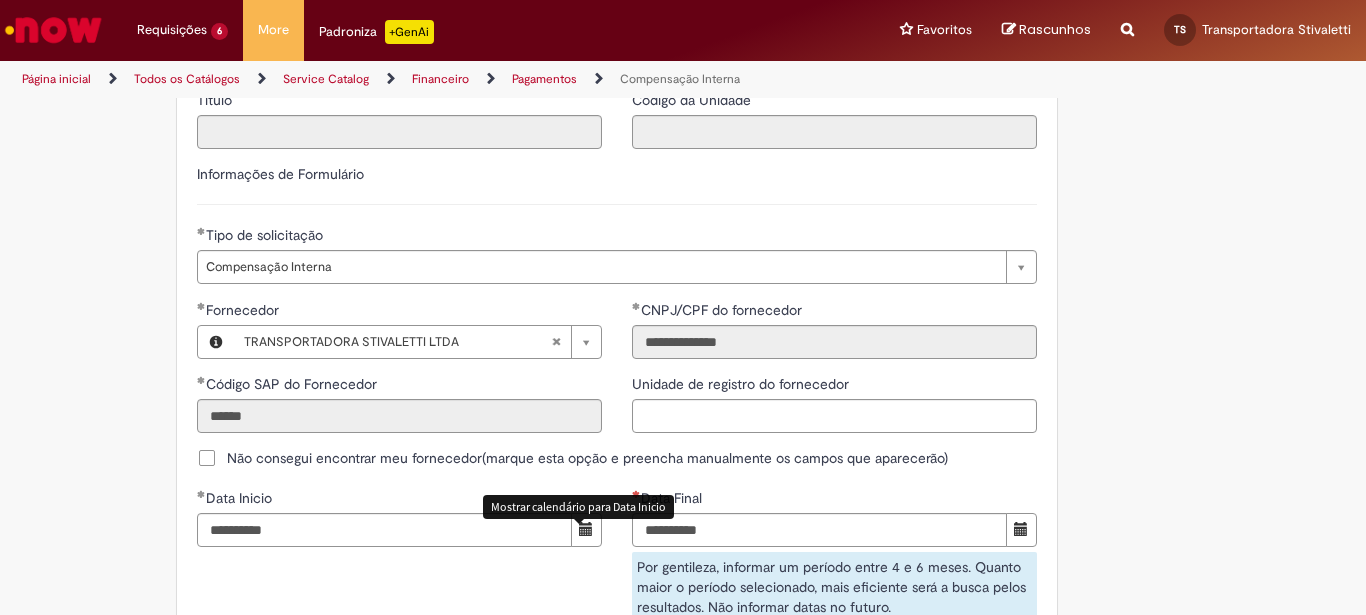 type 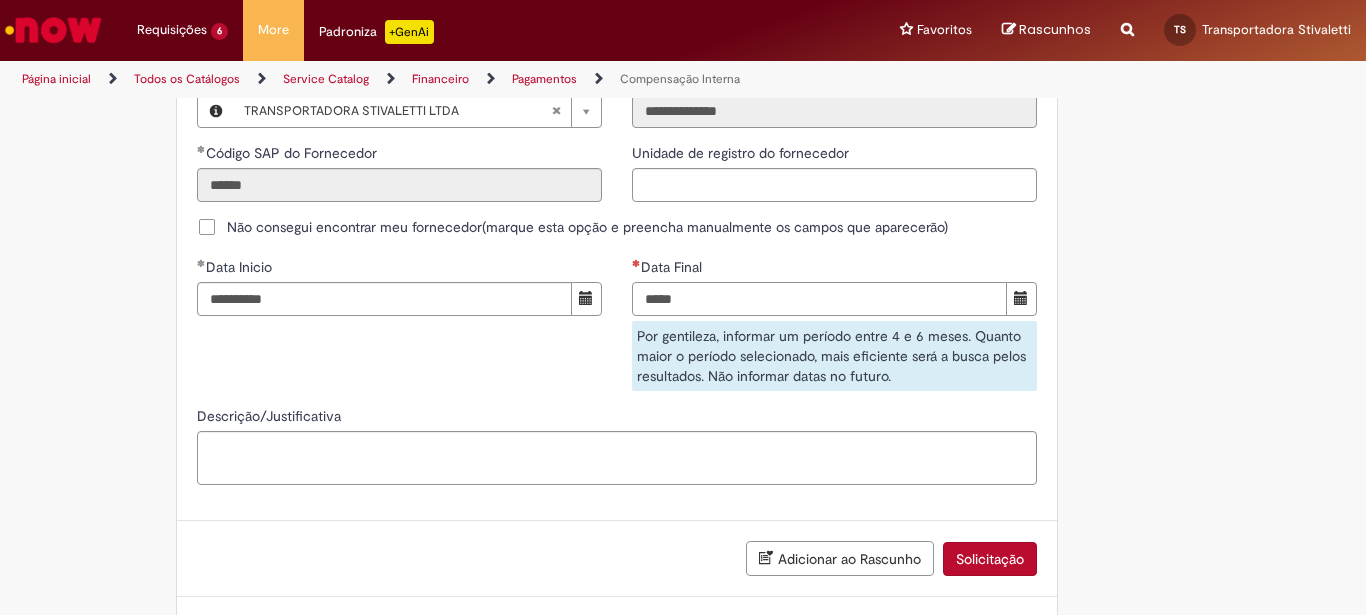 scroll, scrollTop: 1294, scrollLeft: 0, axis: vertical 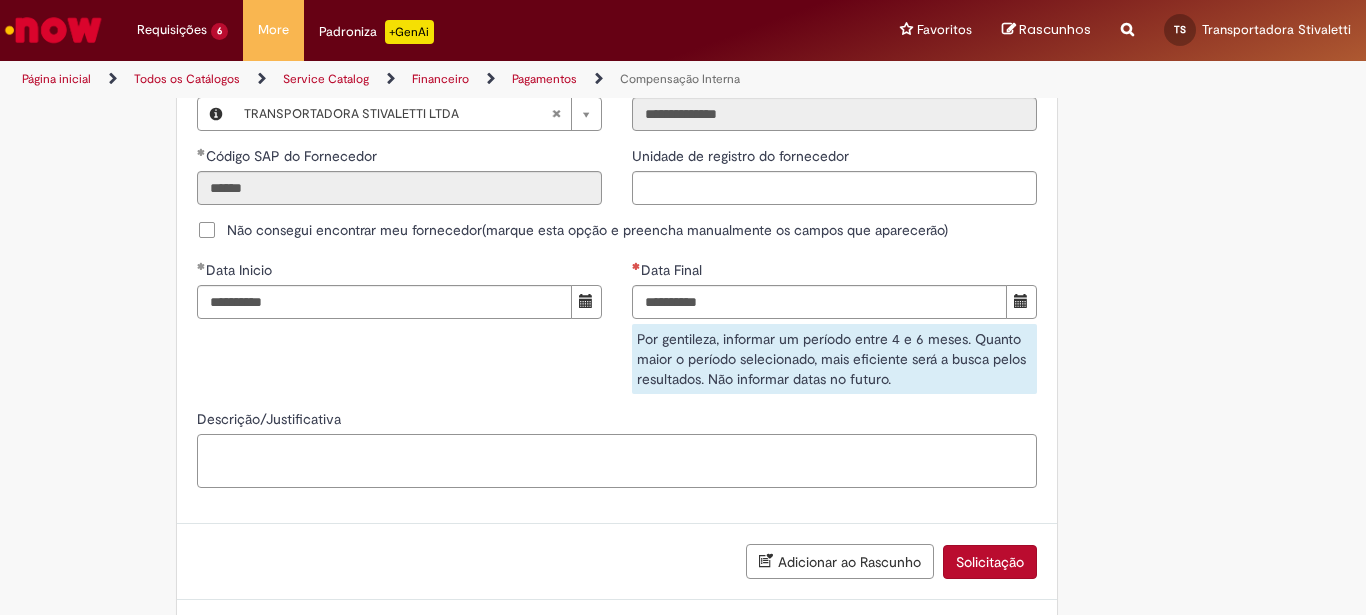 click on "Descrição/Justificativa" at bounding box center (617, 461) 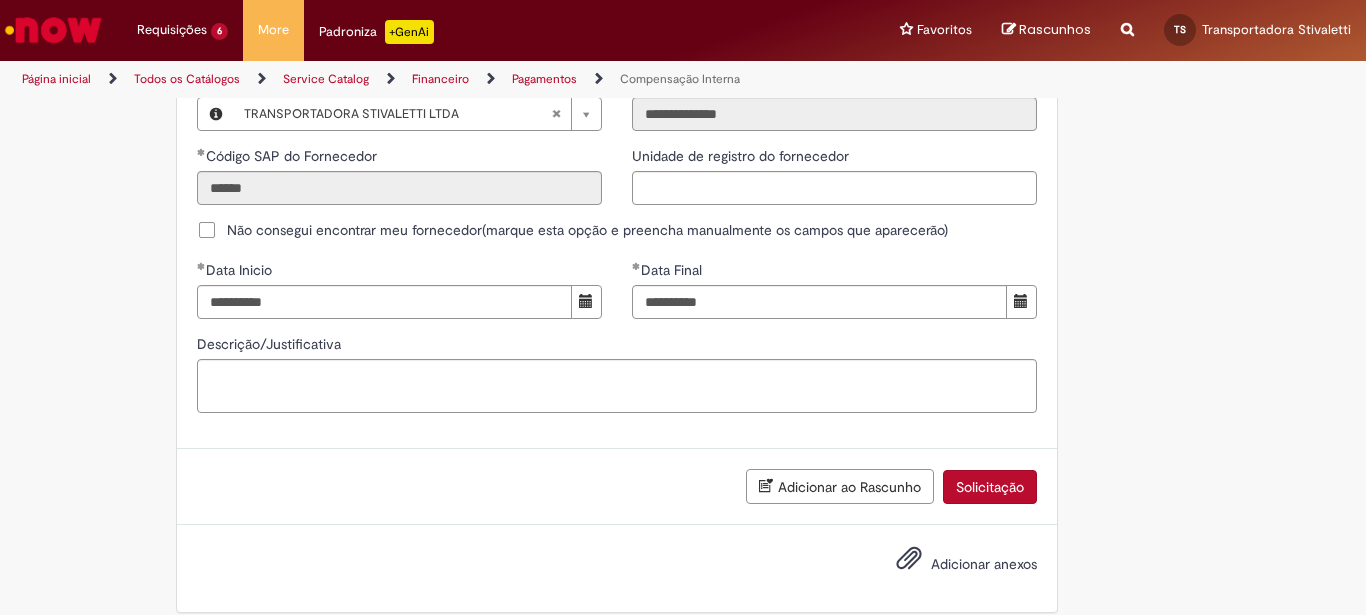 click on "Solicitação" at bounding box center (990, 487) 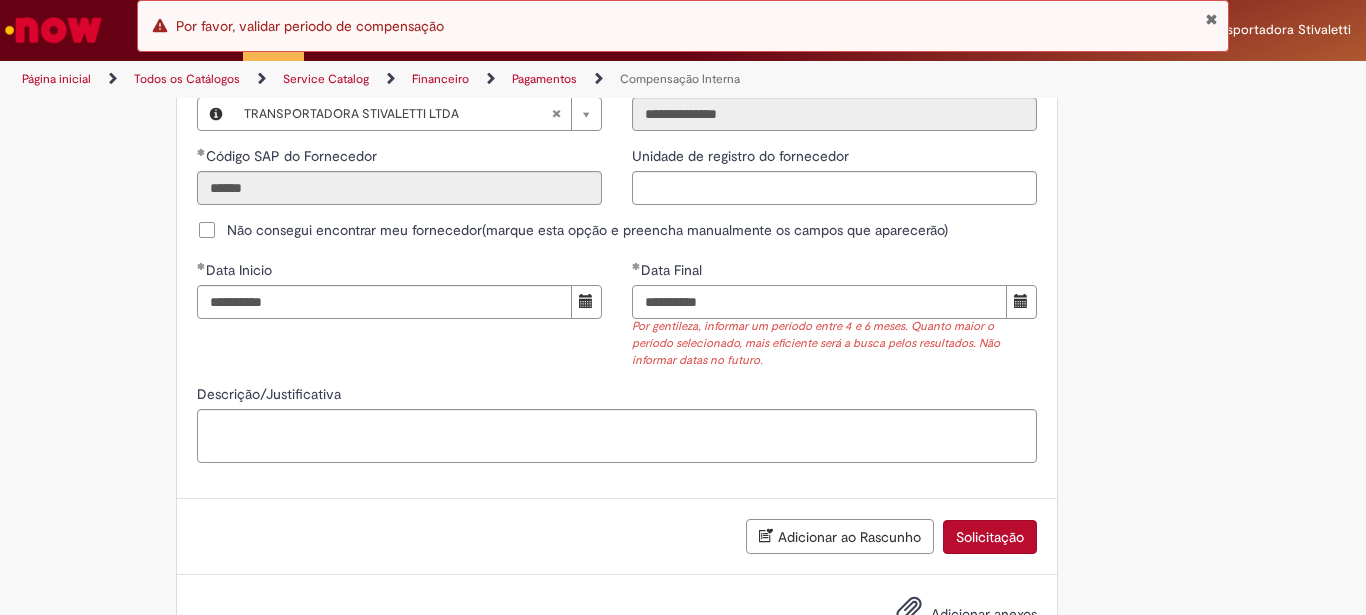 click on "**********" at bounding box center (819, 302) 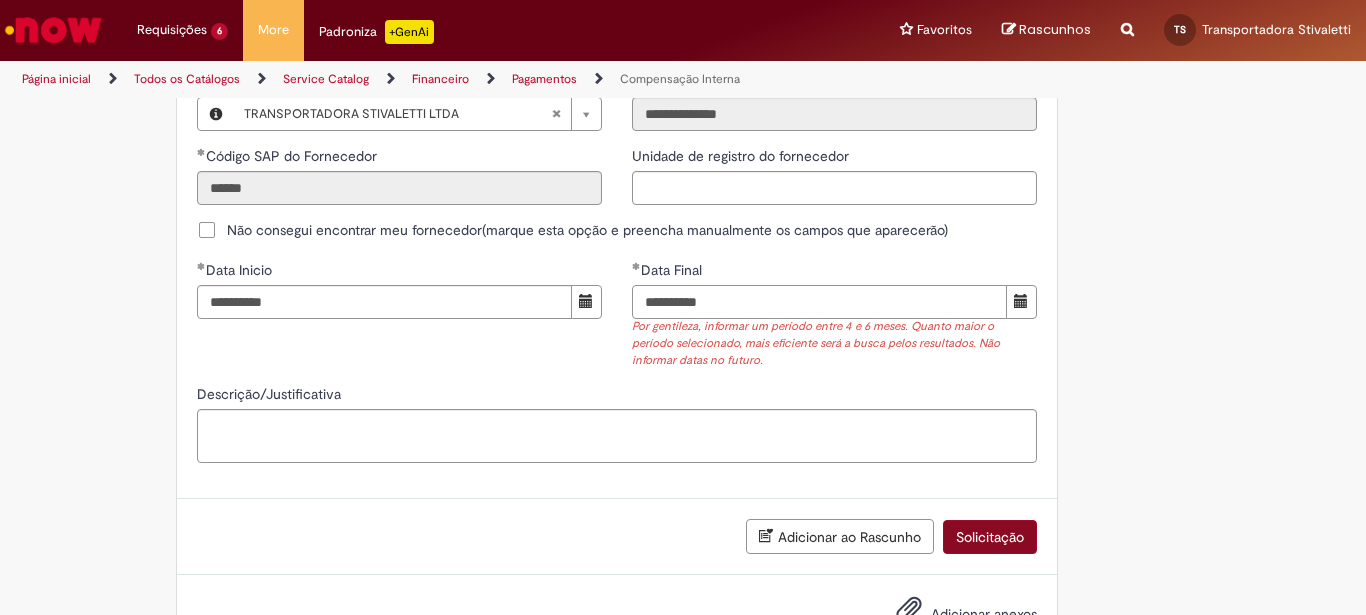 type on "**********" 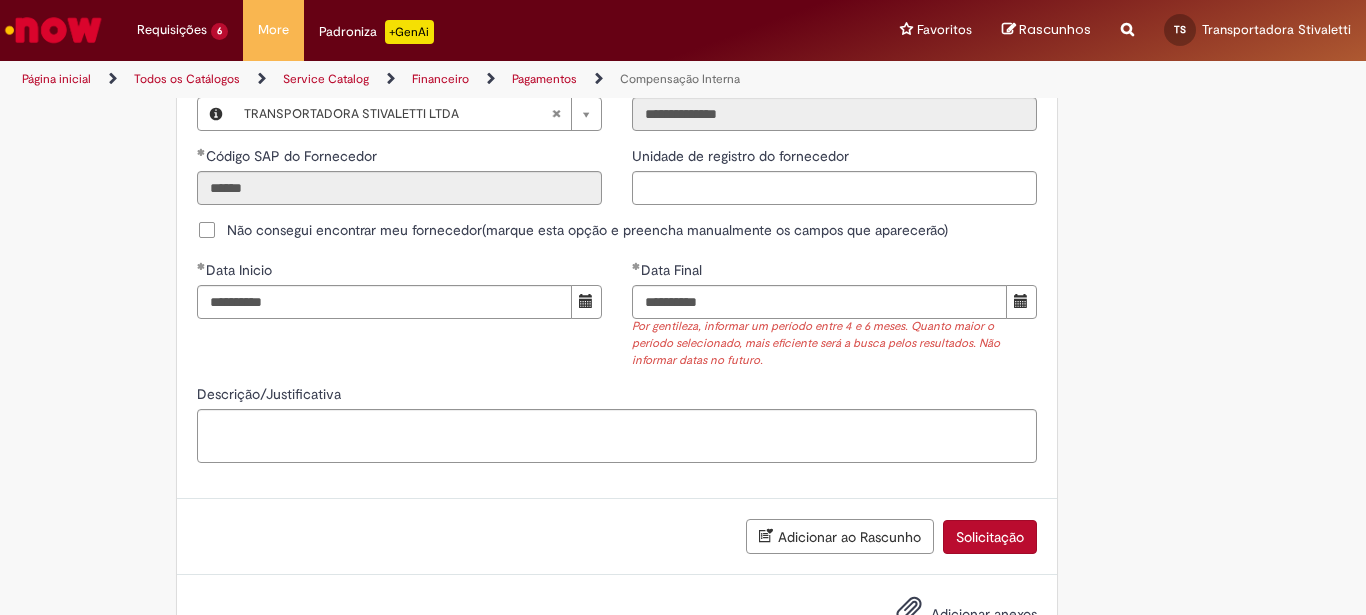 click on "Compensação Interna
Essa oferta refere-se a tratativa de documentos que foram usados em Encontro de Contas.
Bem vindo a oferta de Compensação interna!
Ao preencher o formulário abaixo, será gerado um relatório com as informações do Encontro de Contas realizado em nome de um fornecedor para o período selecionado.  Atenção!  Certifique-se de escolher corretamente o período para garantir que a solução automática seja precisa.
Importante: Caso as informações enviadas pela automação não seja suficiente, você pode continuar o atendimento pelo chat do chamado, e um analista estará disponível para ajudá-lo o mais rápido possível.
Para realizar sua solicitação, siga as instruções abaixo:
Esta oferta é exclusiva para temas relacionados à  Compensação Interna . Você poderá:
Solicitar evidências da Compensação Interna." at bounding box center [617, -244] 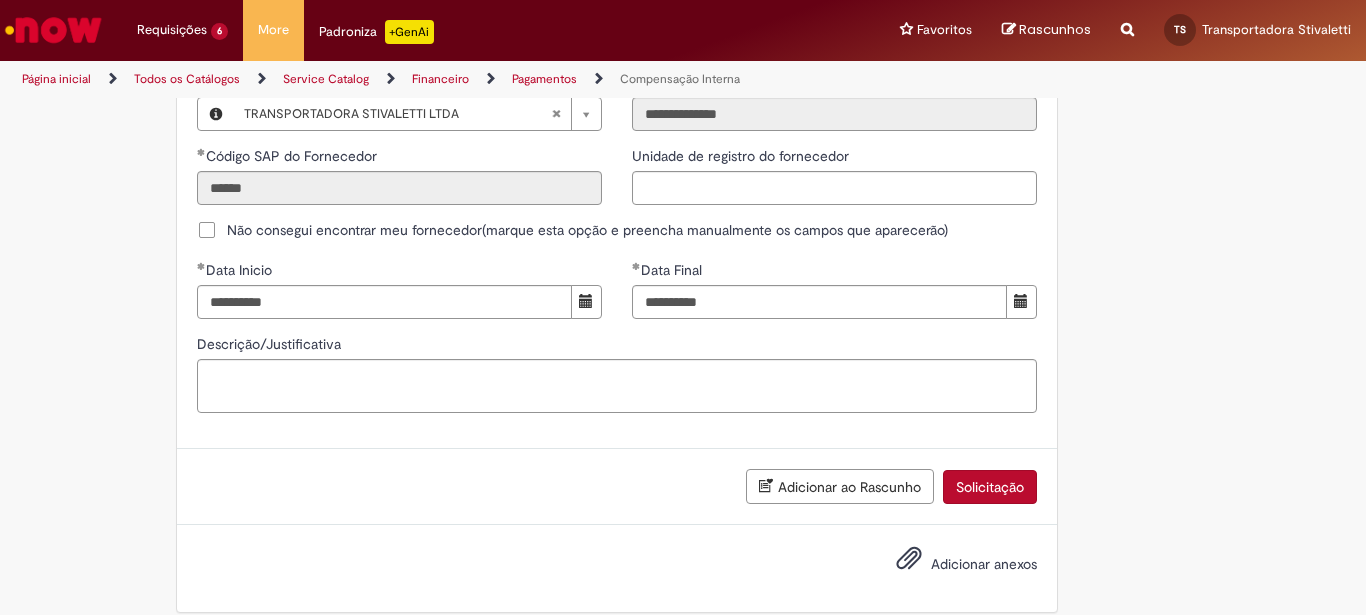 click on "Solicitação" at bounding box center (990, 487) 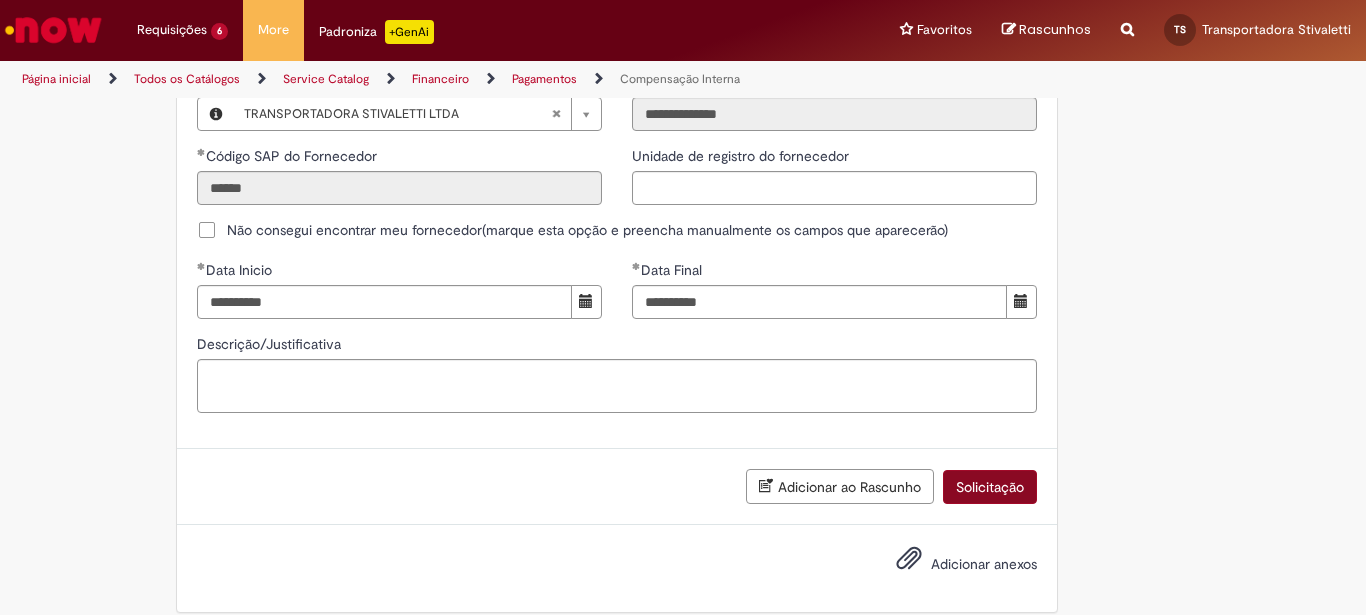 scroll, scrollTop: 1281, scrollLeft: 0, axis: vertical 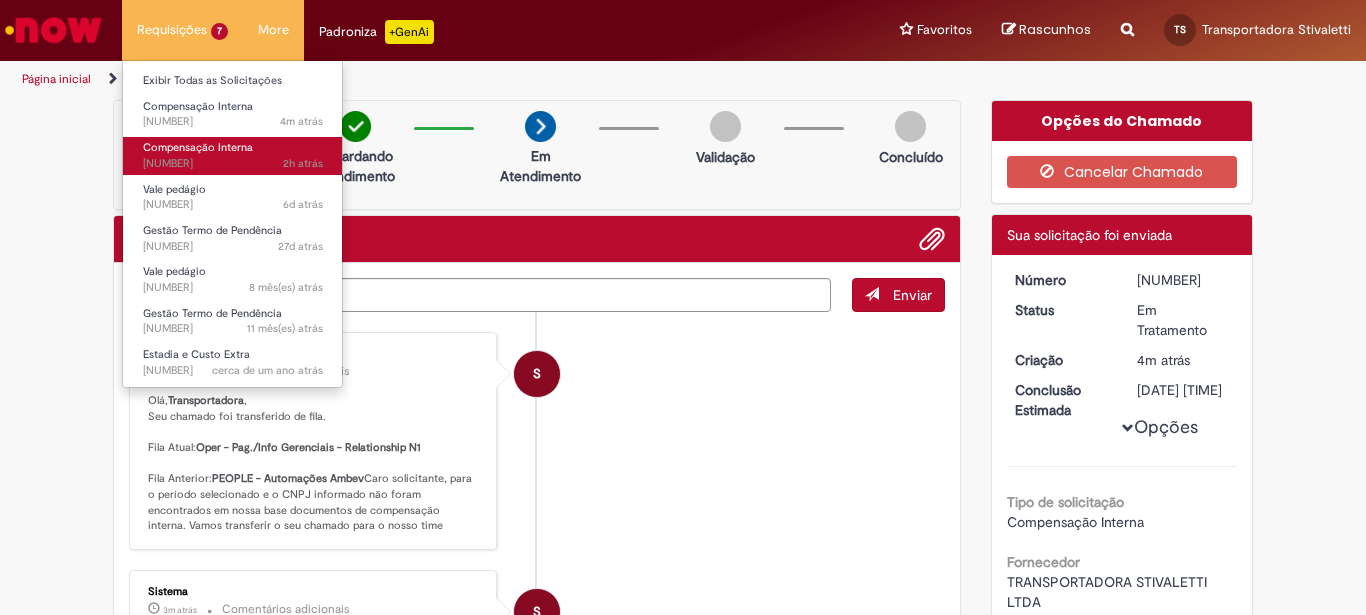 click on "Compensação Interna" at bounding box center (198, 147) 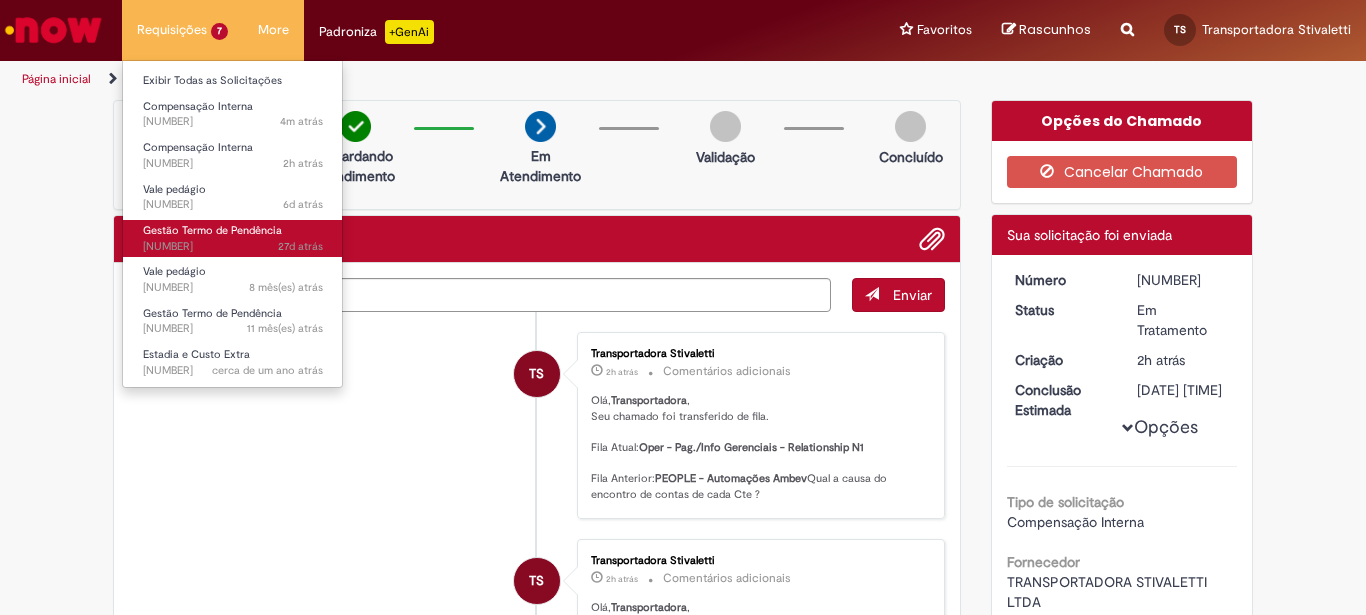 click on "Gestão Termo de Pendência" at bounding box center (212, 230) 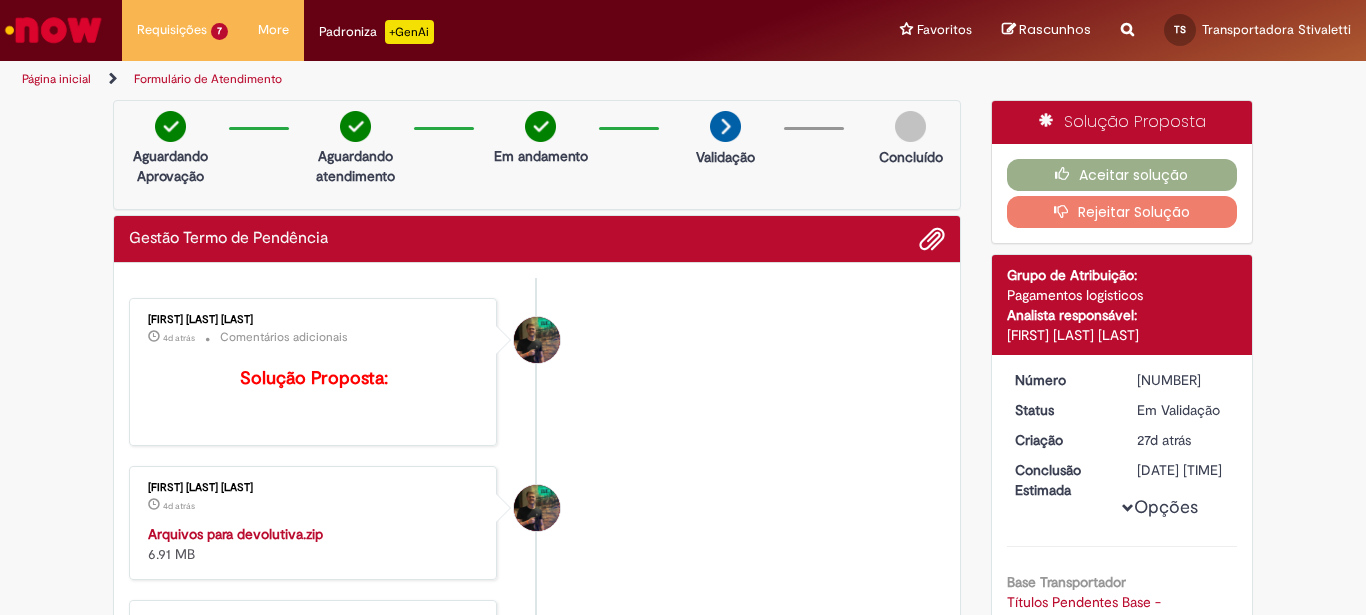 drag, startPoint x: 315, startPoint y: 319, endPoint x: 125, endPoint y: 318, distance: 190.00262 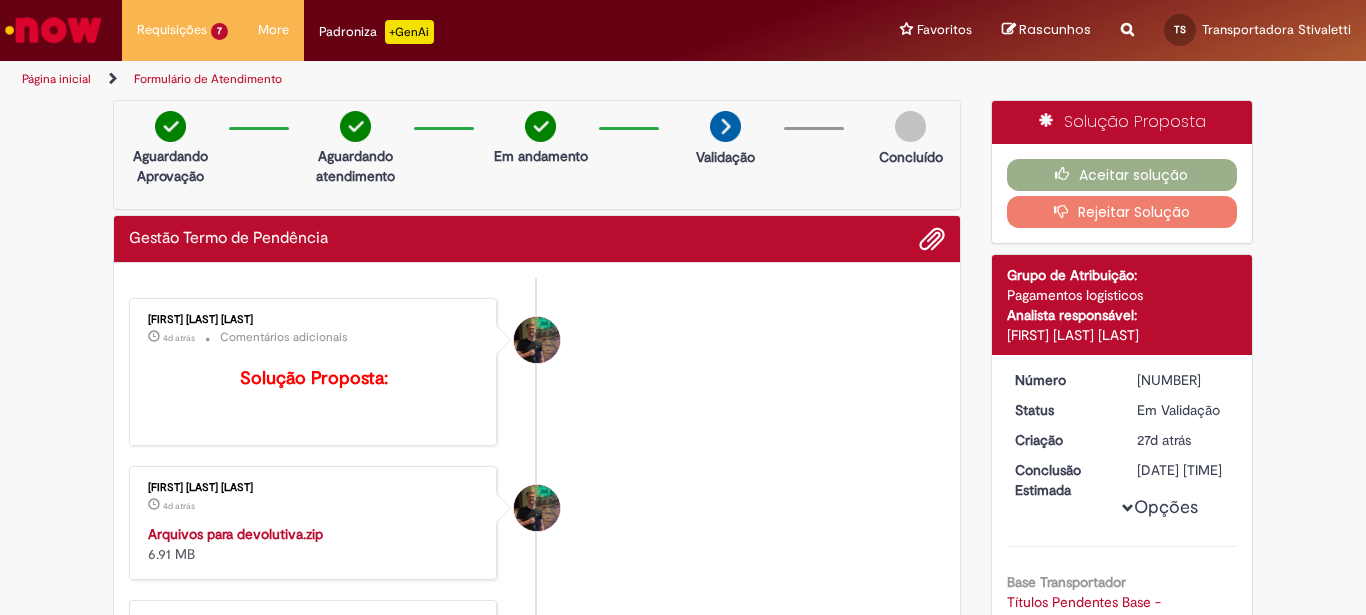 click on "Gabriel Marretto Helmeister
4d atrás 4 dias atrás     Comentários adicionais
Solução Proposta:" at bounding box center [537, 372] 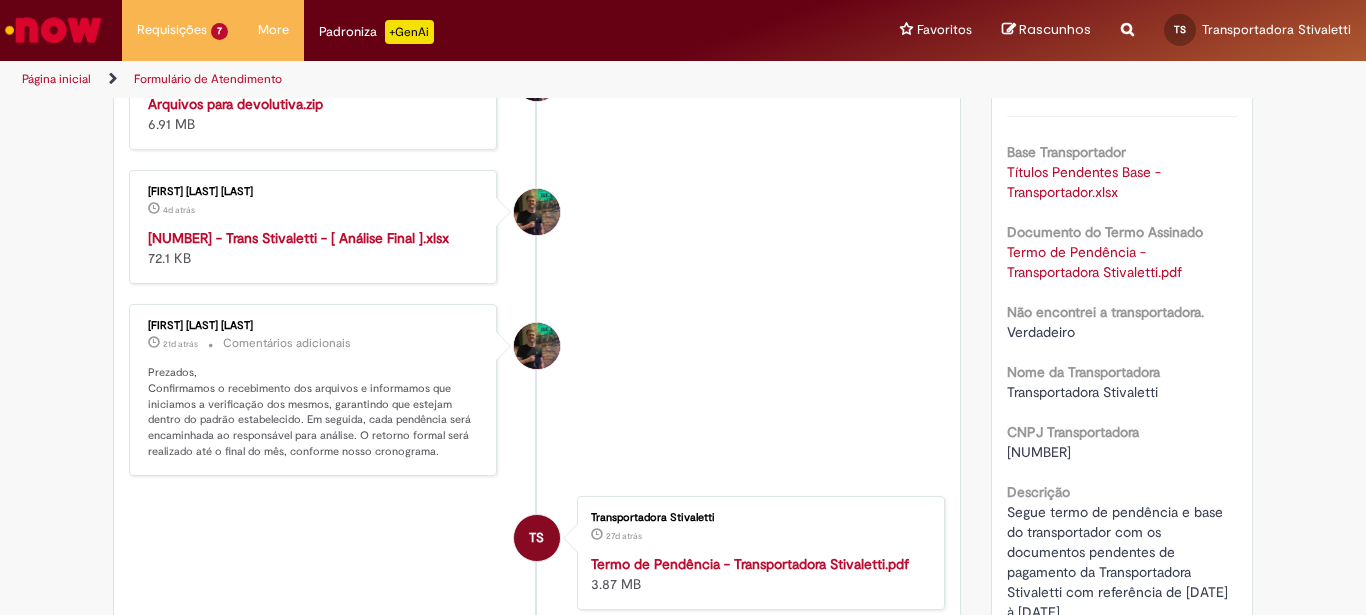 scroll, scrollTop: 432, scrollLeft: 0, axis: vertical 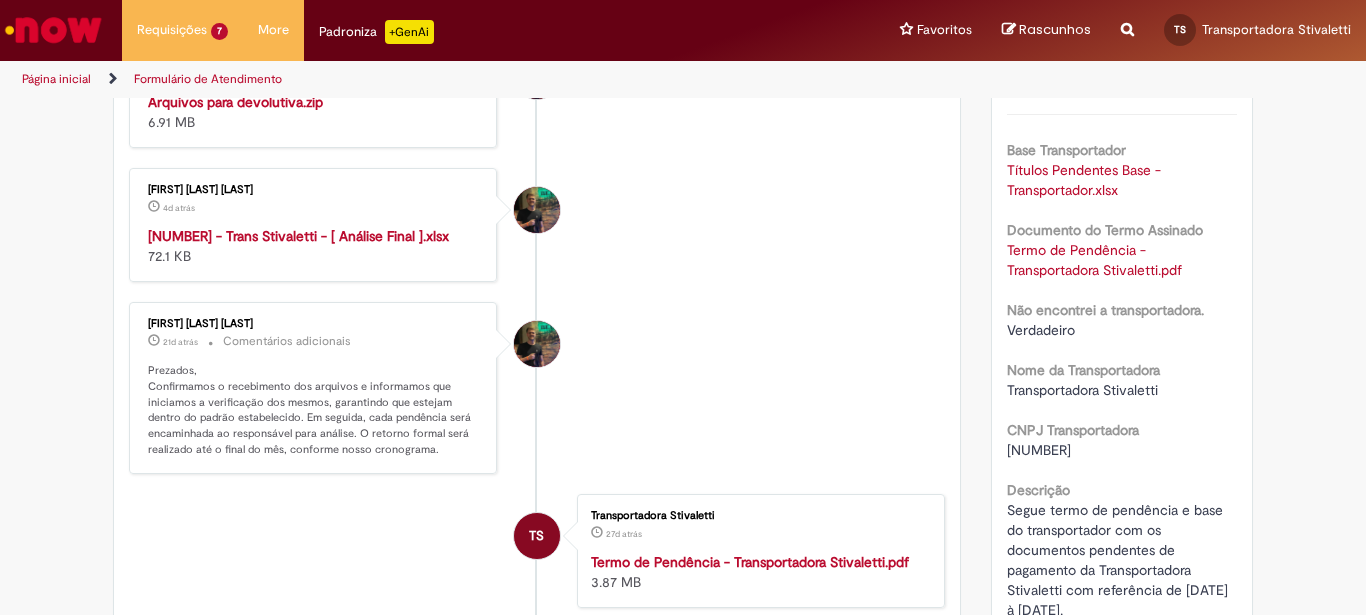 click on "R13262401 - Trans Stivaletti - [ Análise Final ].xlsx" at bounding box center (298, 236) 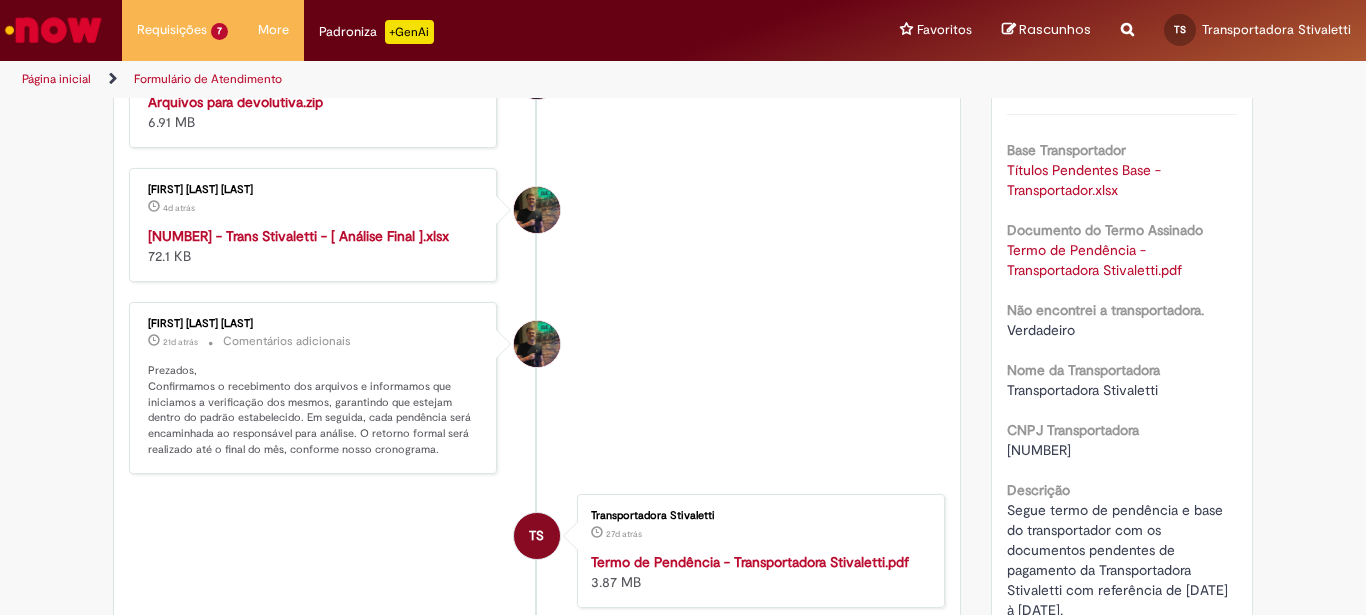 scroll, scrollTop: 0, scrollLeft: 0, axis: both 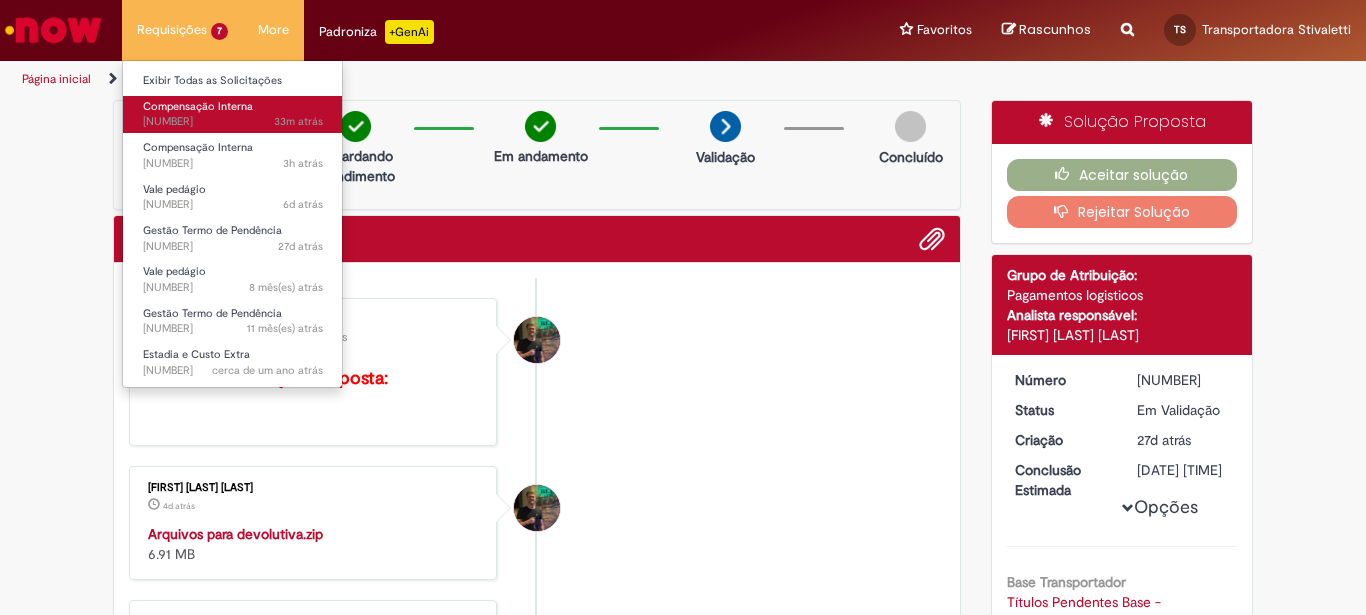click on "Compensação Interna" at bounding box center (198, 106) 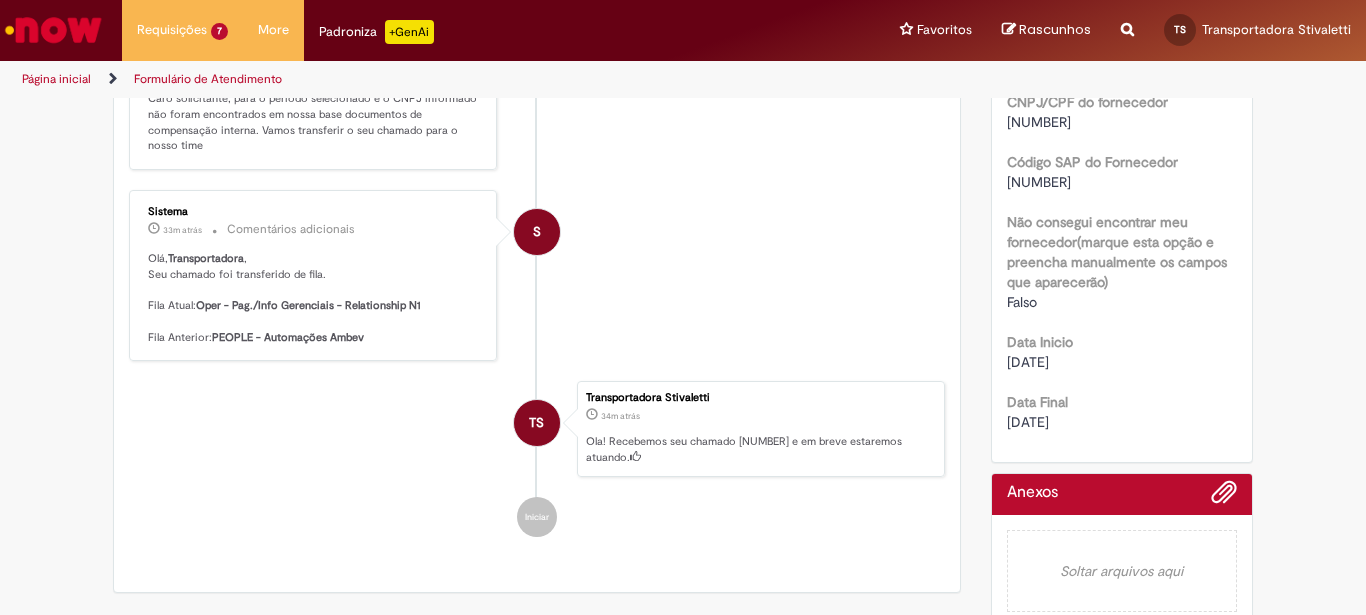 scroll, scrollTop: 0, scrollLeft: 0, axis: both 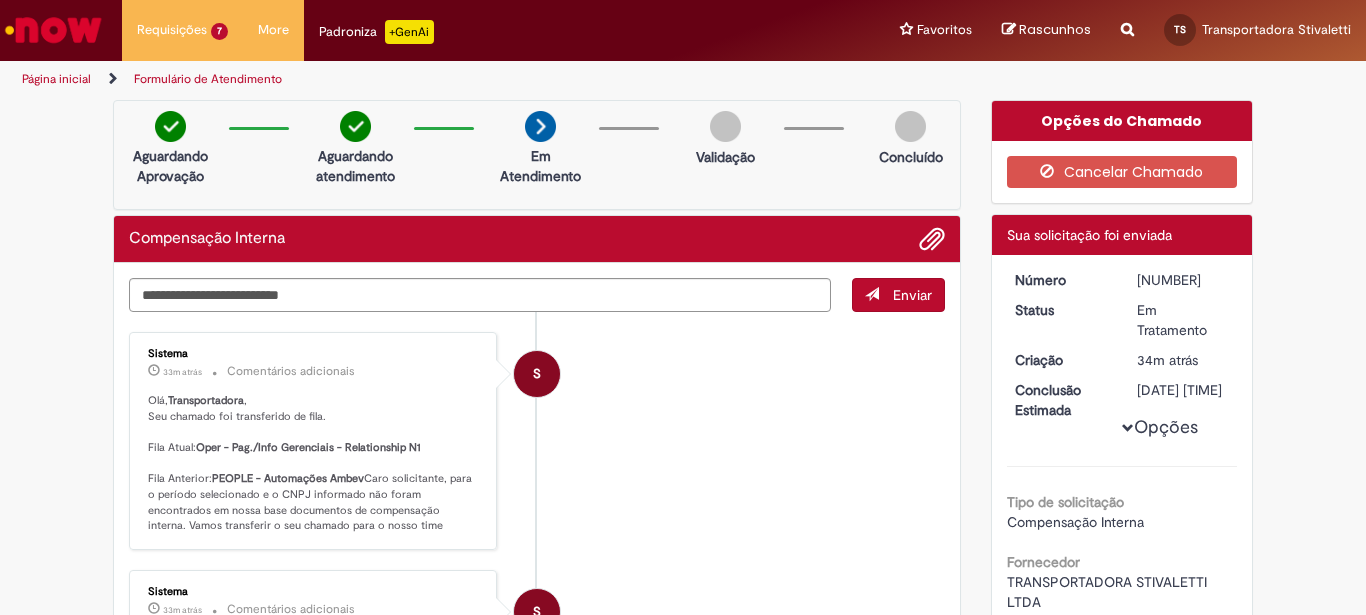 click on "Página inicial" at bounding box center [56, 79] 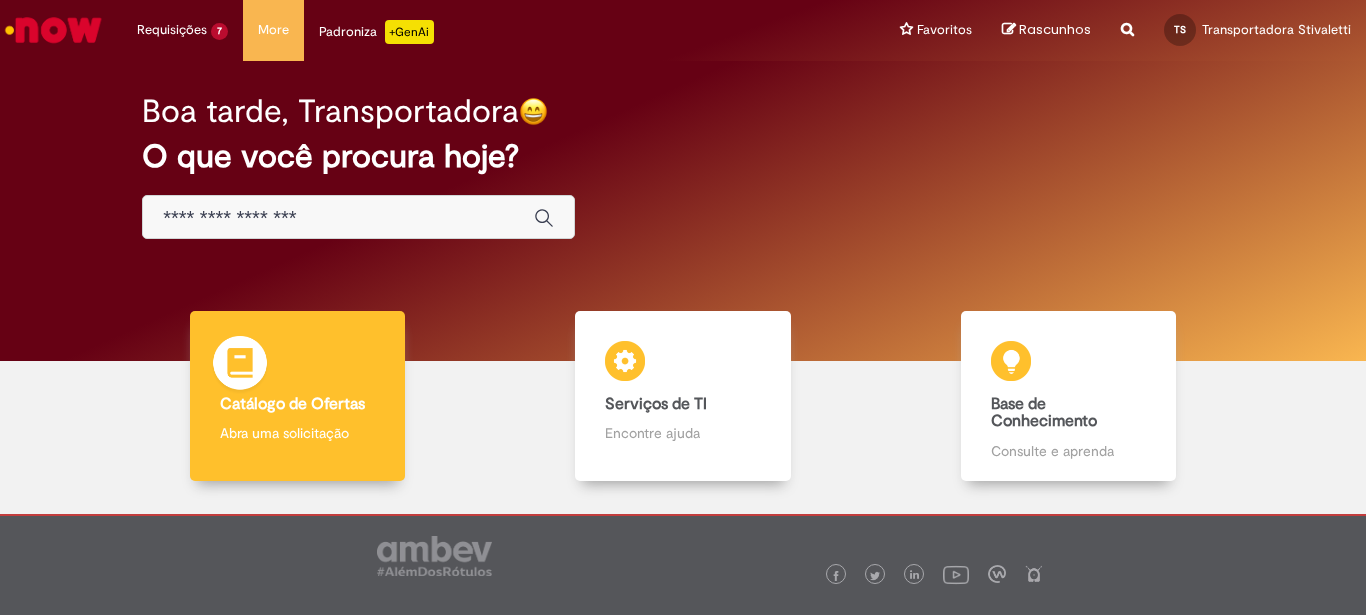click on "Catálogo de Ofertas
Catálogo de Ofertas
Abra uma solicitação" at bounding box center [297, 396] 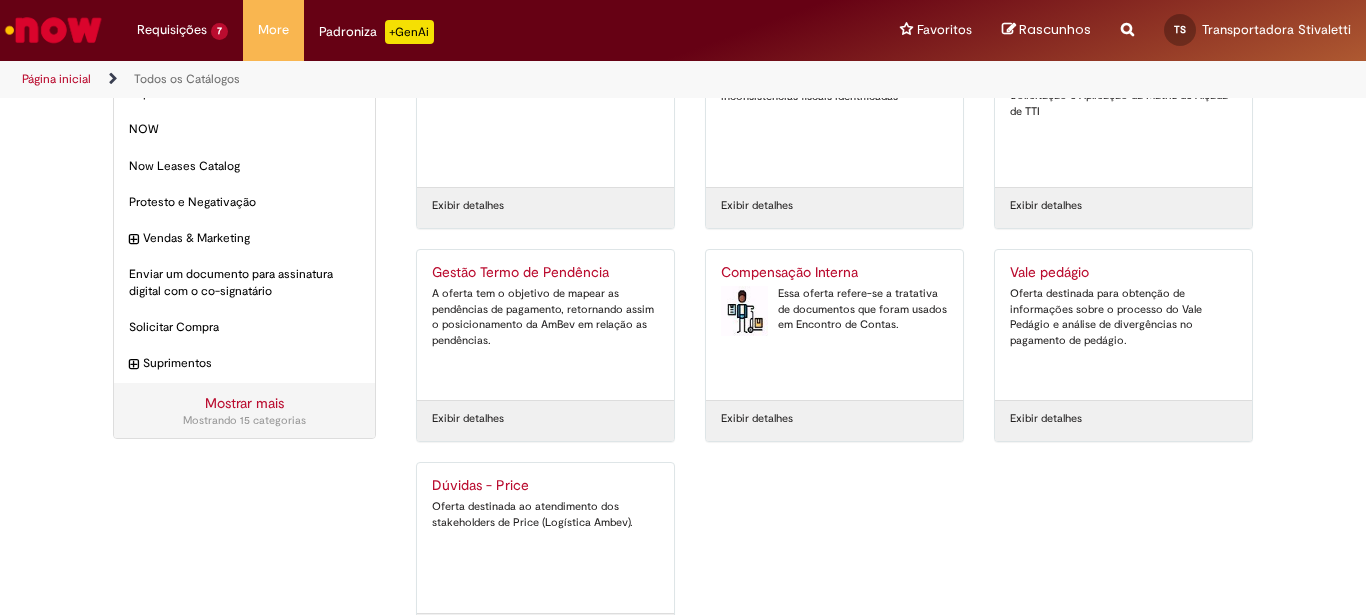 scroll, scrollTop: 396, scrollLeft: 0, axis: vertical 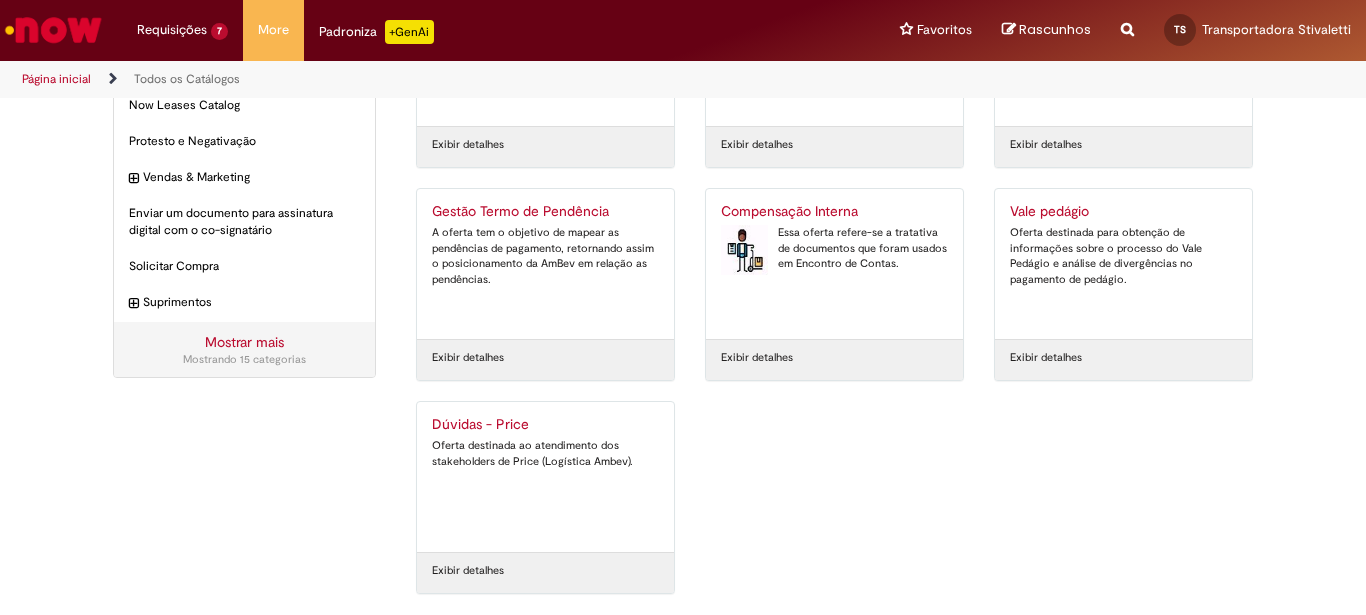 click on "Essa oferta refere-se a tratativa de documentos que foram usados em Encontro de Contas." at bounding box center (834, 248) 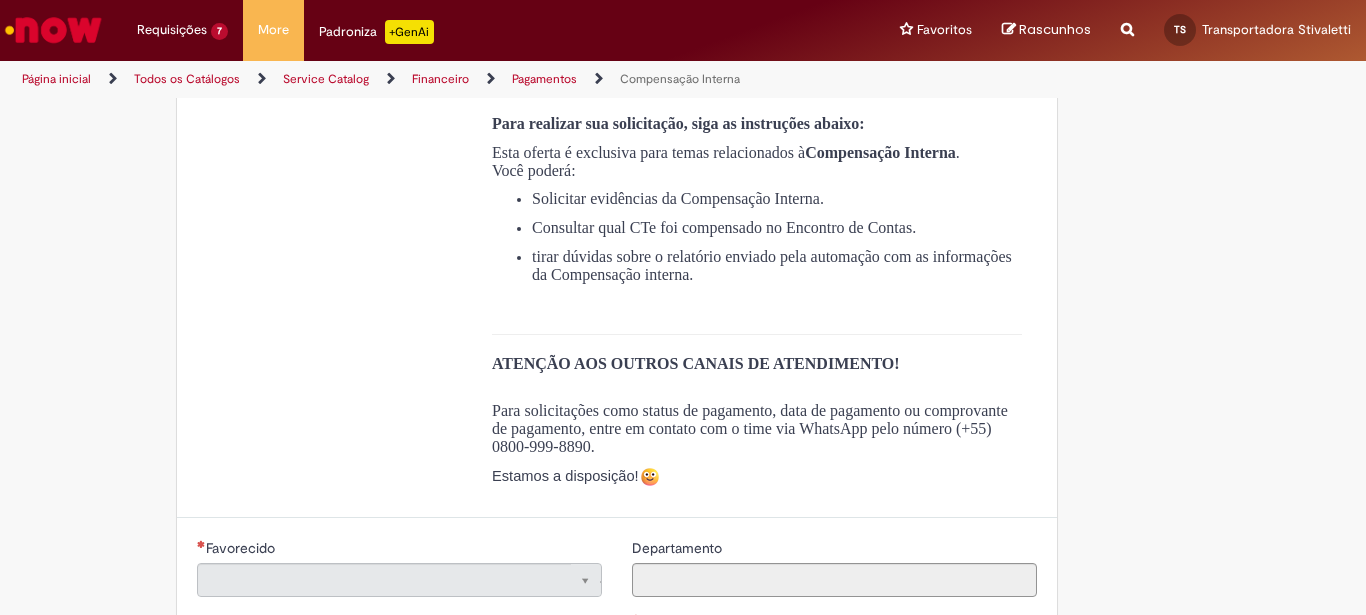 scroll, scrollTop: 0, scrollLeft: 0, axis: both 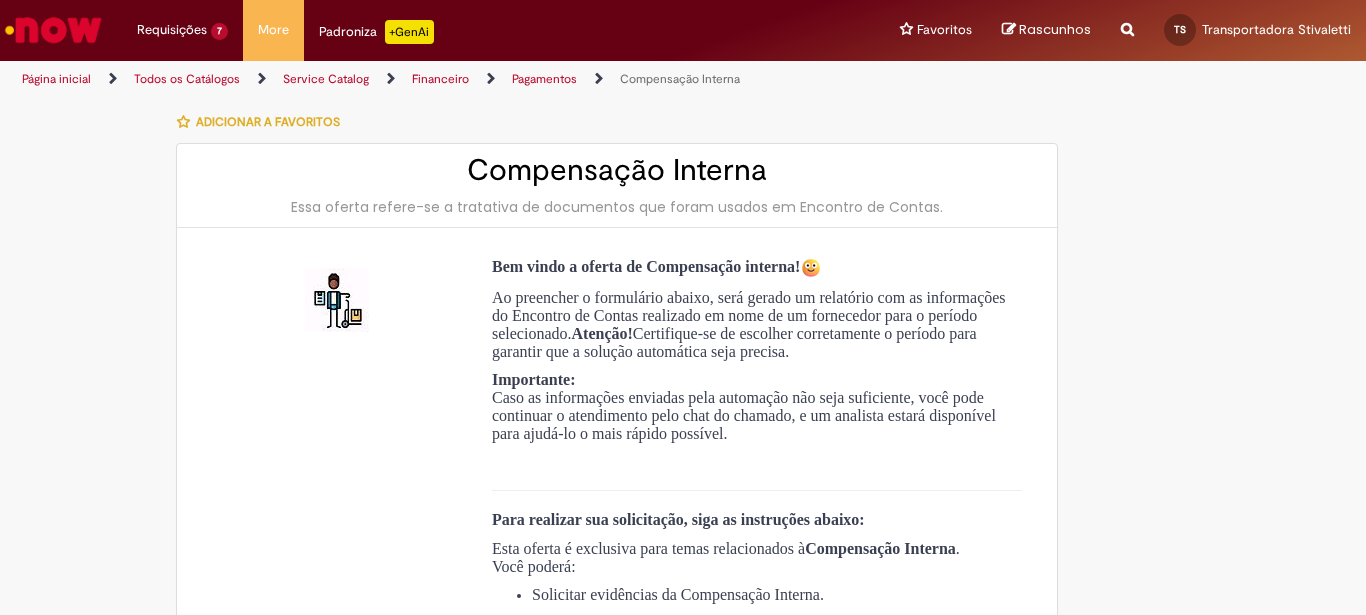 type on "**********" 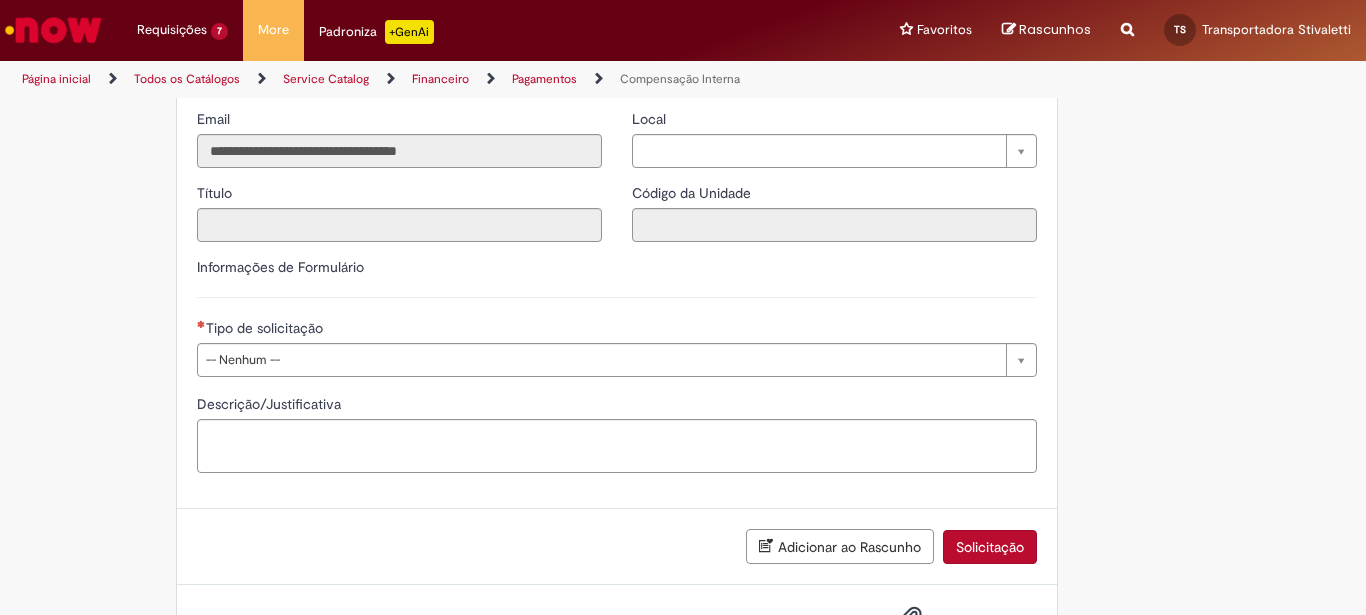 scroll, scrollTop: 1066, scrollLeft: 0, axis: vertical 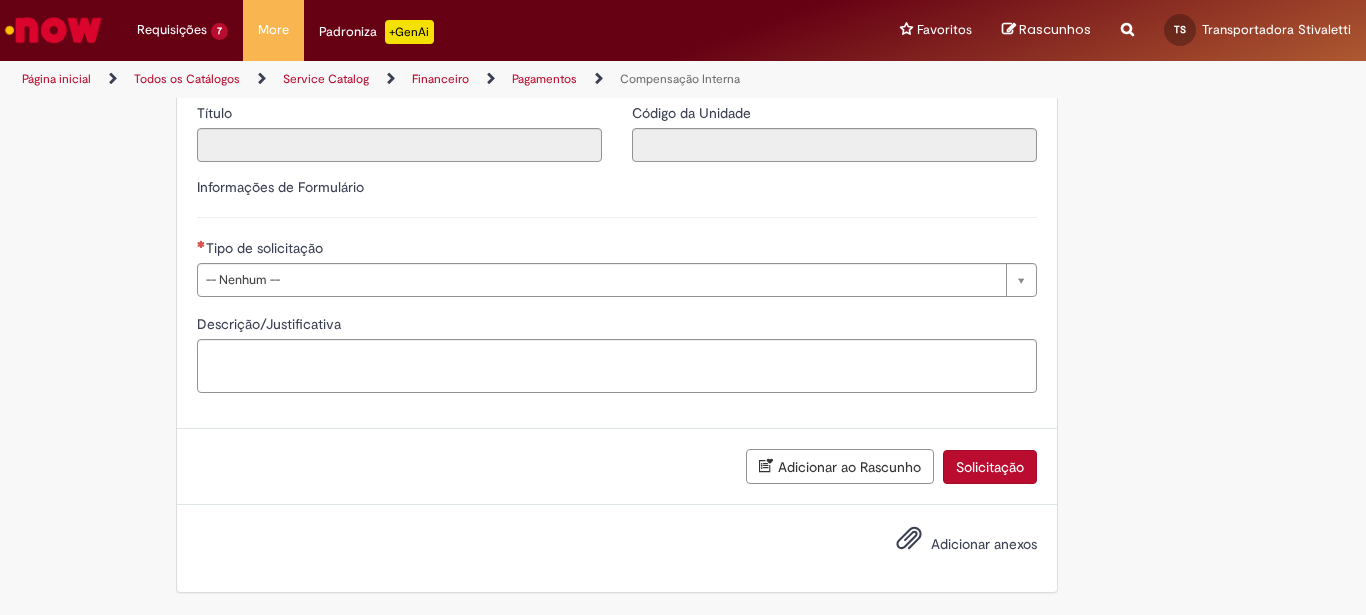 drag, startPoint x: 279, startPoint y: 273, endPoint x: 275, endPoint y: 292, distance: 19.416489 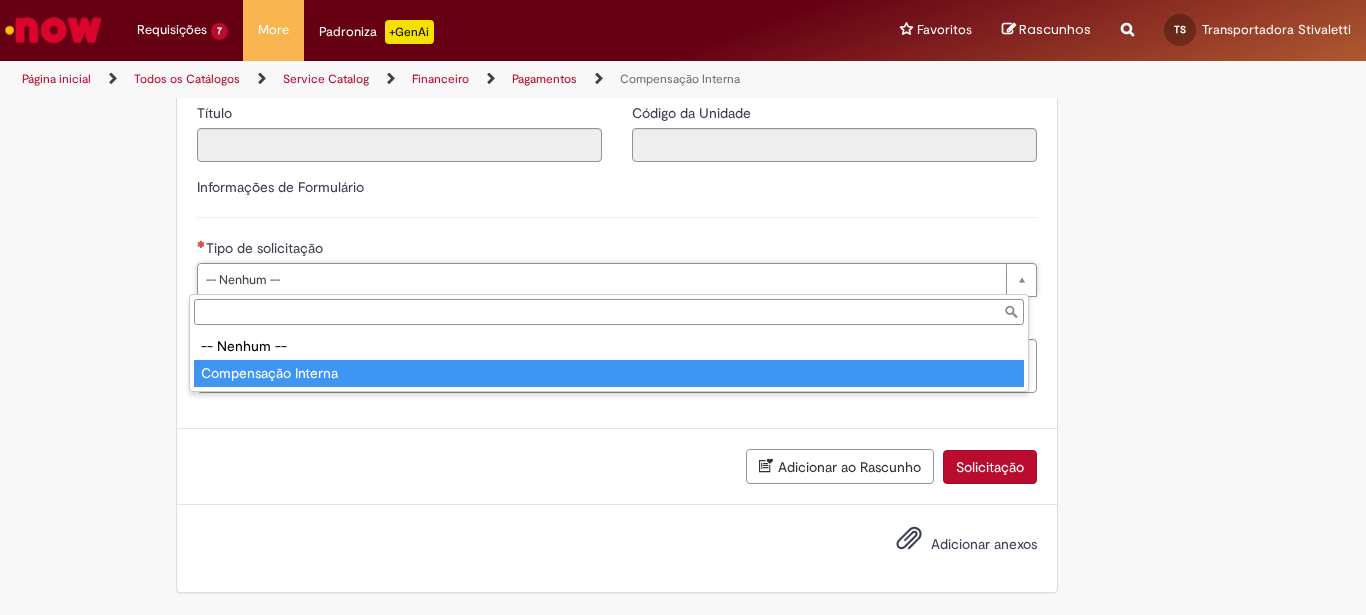 type on "**********" 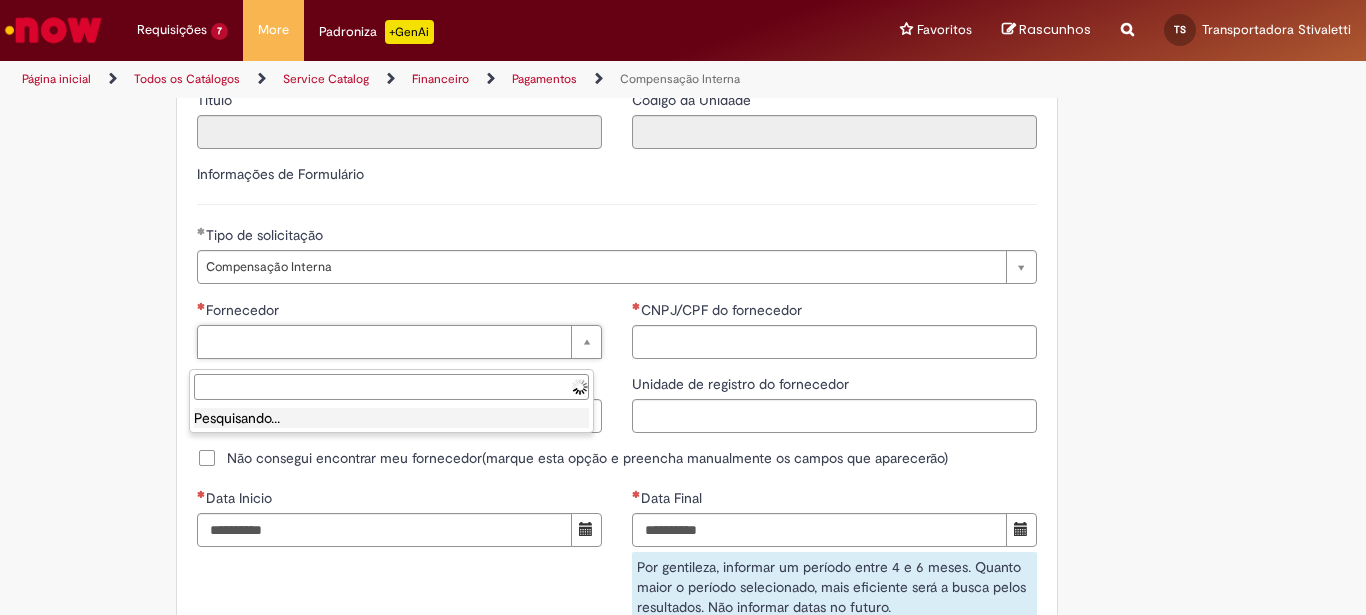 click on "Pular para o conteúdo da página
Requisições   7
Exibir Todas as Solicitações
Compensação Interna
34m atrás 34 minutos atrás  R13350893
Compensação Interna
3h atrás 3 horas atrás  R13350369
Vale pedágio
6d atrás 6 dias atrás  R13337373
Gestão Termo de Pendência
27d atrás 27 dias atrás  R13262401
Vale pedágio
8 mês(es) atrás 8 meses atrás  R12385058
Gestão Termo de Pendência
11 mês(es) atrás 11 meses atrás  R11947828
Estadia e Custo Extra
cerca de um ano atrás cerca de um ano atrás  R11360753
Requisições   7
Exibir Todas as Solicitações
Compensação Interna
34m atrás 34 minutos atrás  R13350893
Compensação Interna" at bounding box center [683, 307] 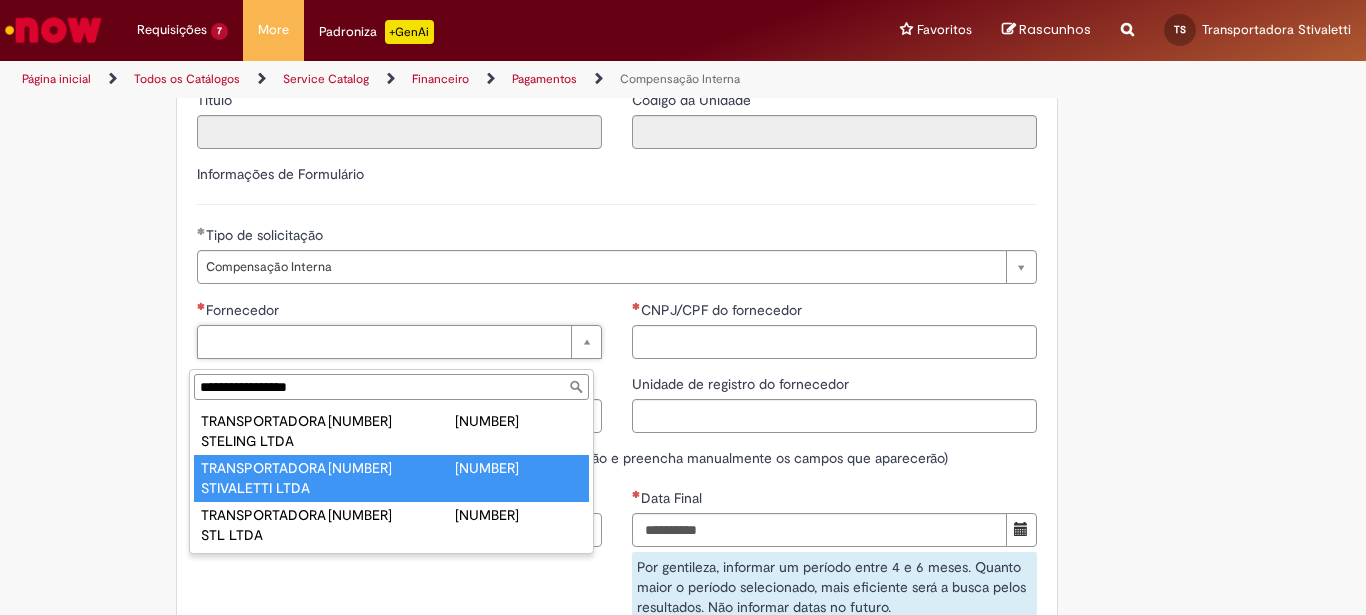 type on "**********" 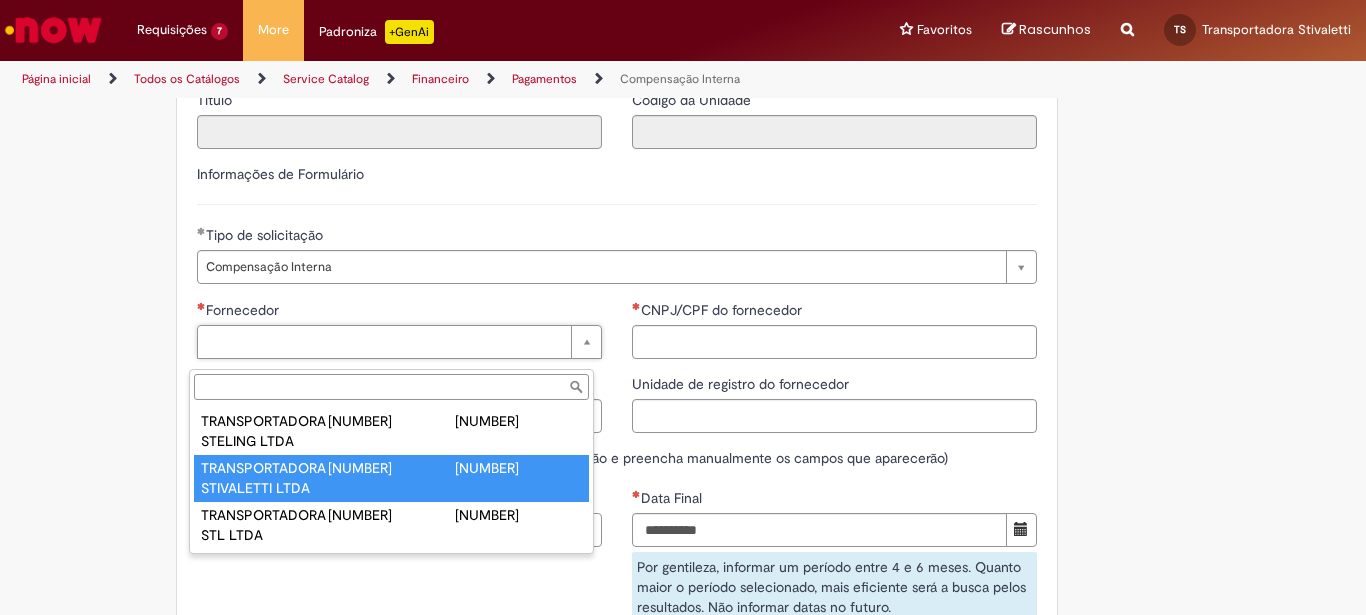 type on "******" 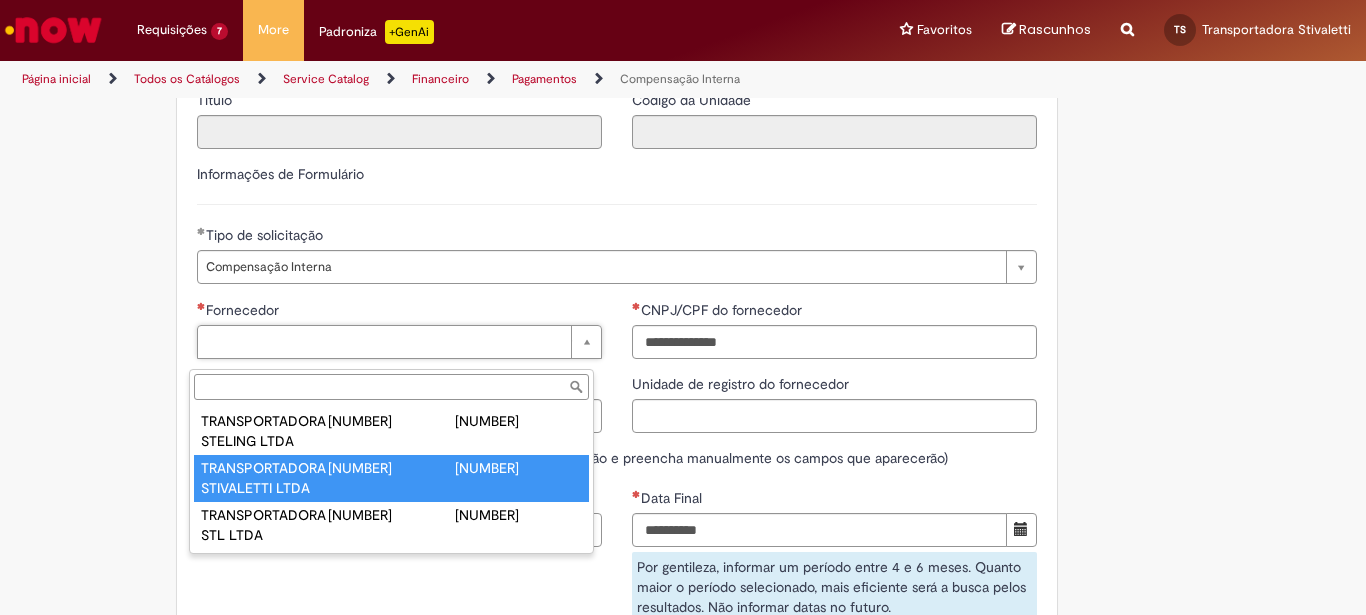 scroll, scrollTop: 0, scrollLeft: 239, axis: horizontal 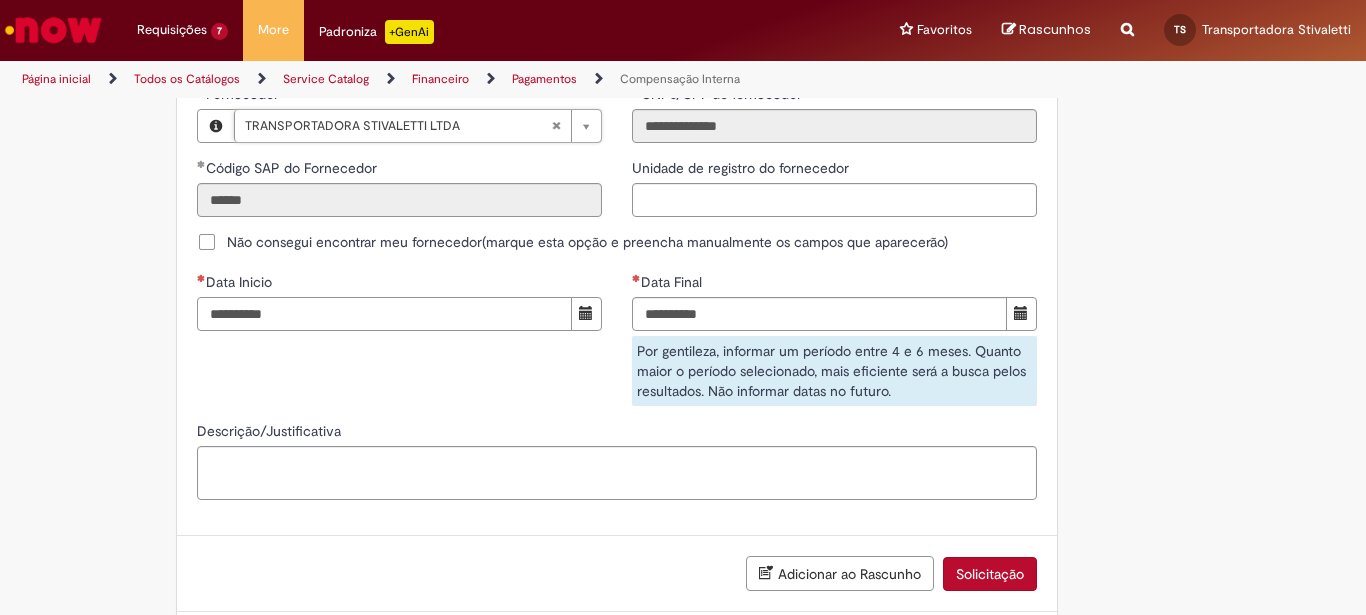 click on "Data Inicio" at bounding box center (384, 314) 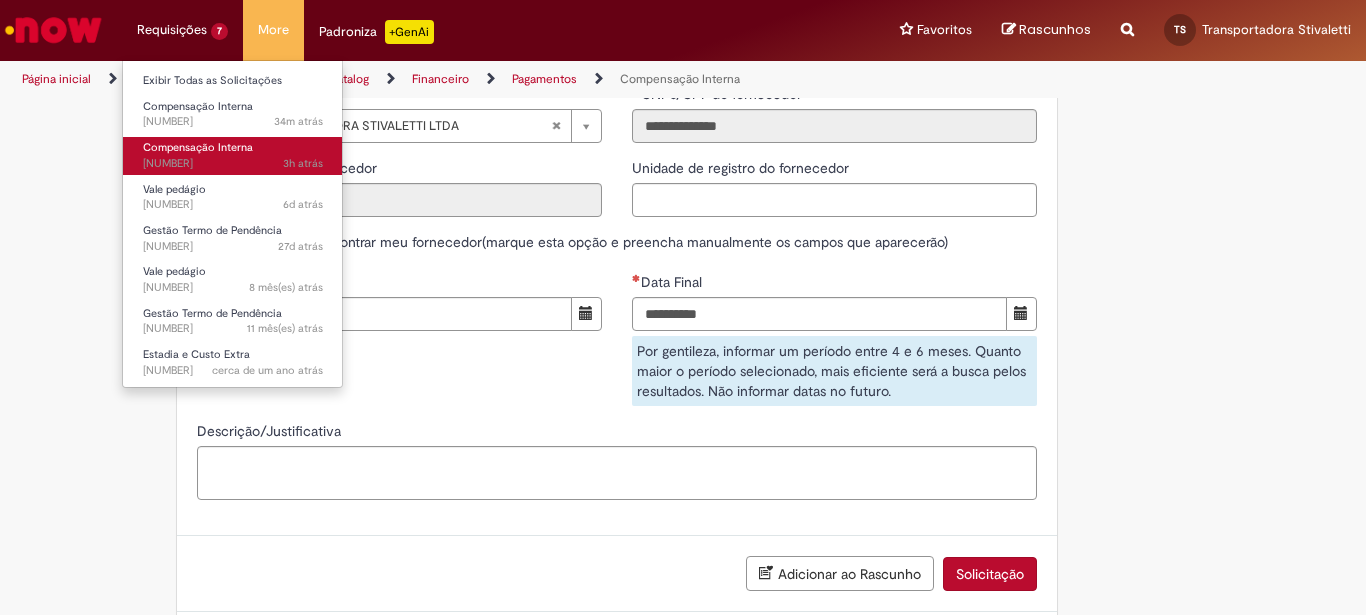 click on "3h atrás 3 horas atrás  R13350369" at bounding box center [233, 164] 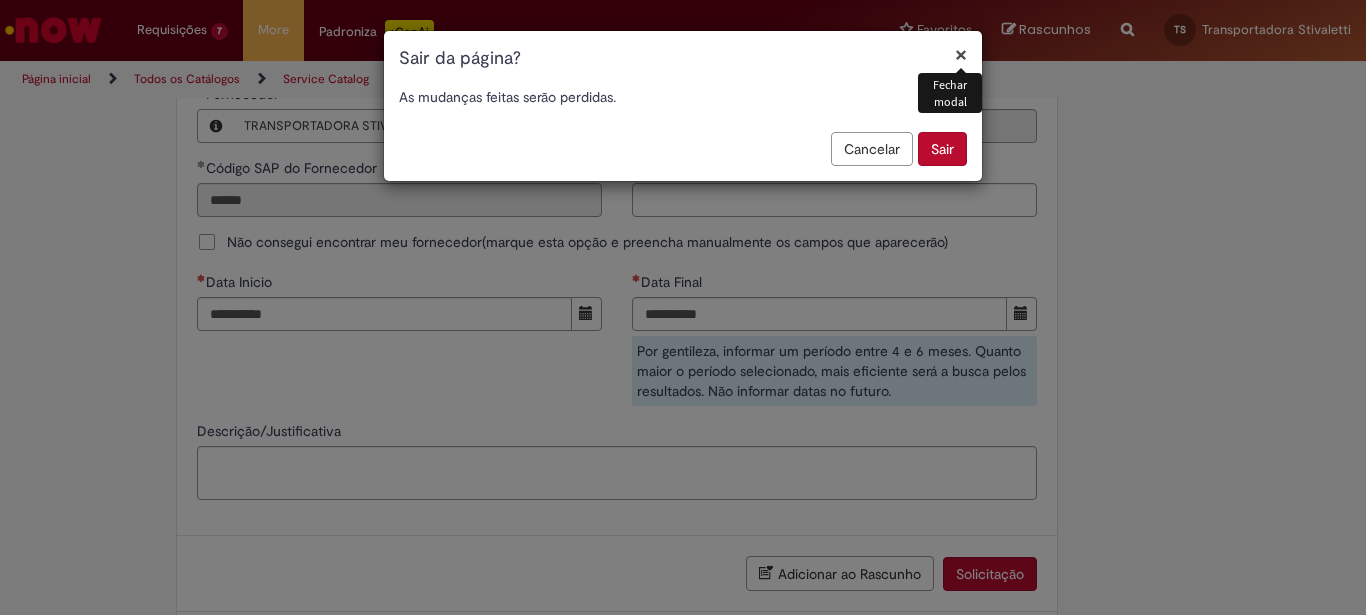 click on "Sair" at bounding box center (942, 149) 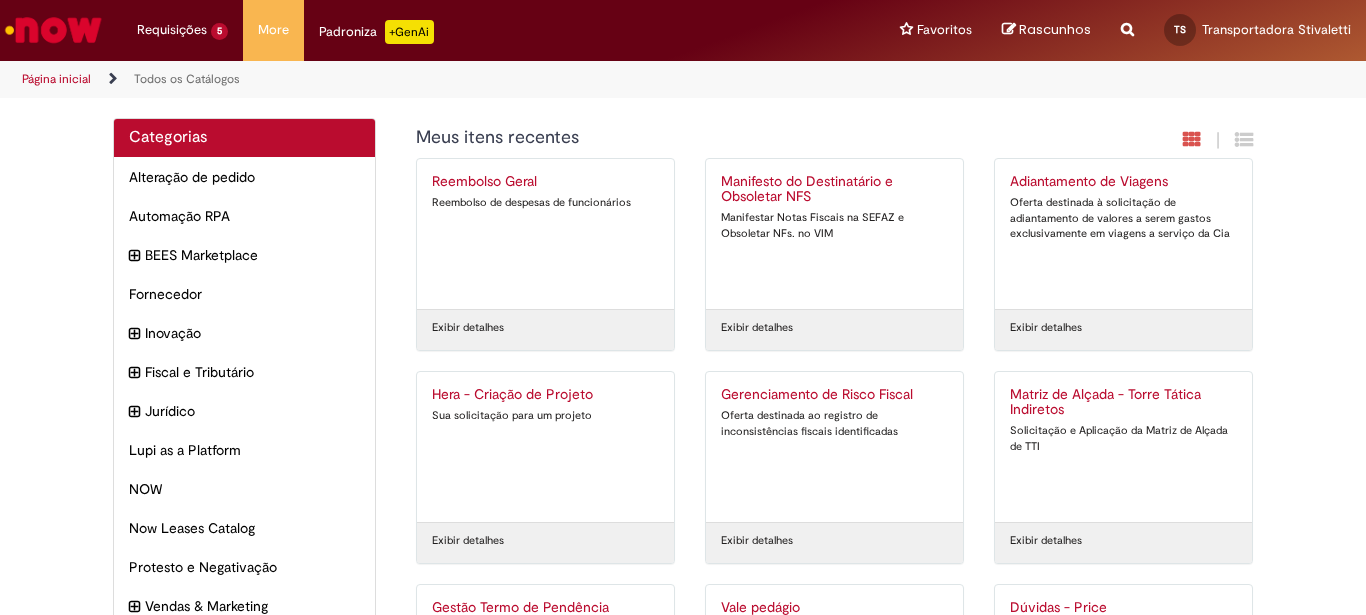 scroll, scrollTop: 0, scrollLeft: 0, axis: both 